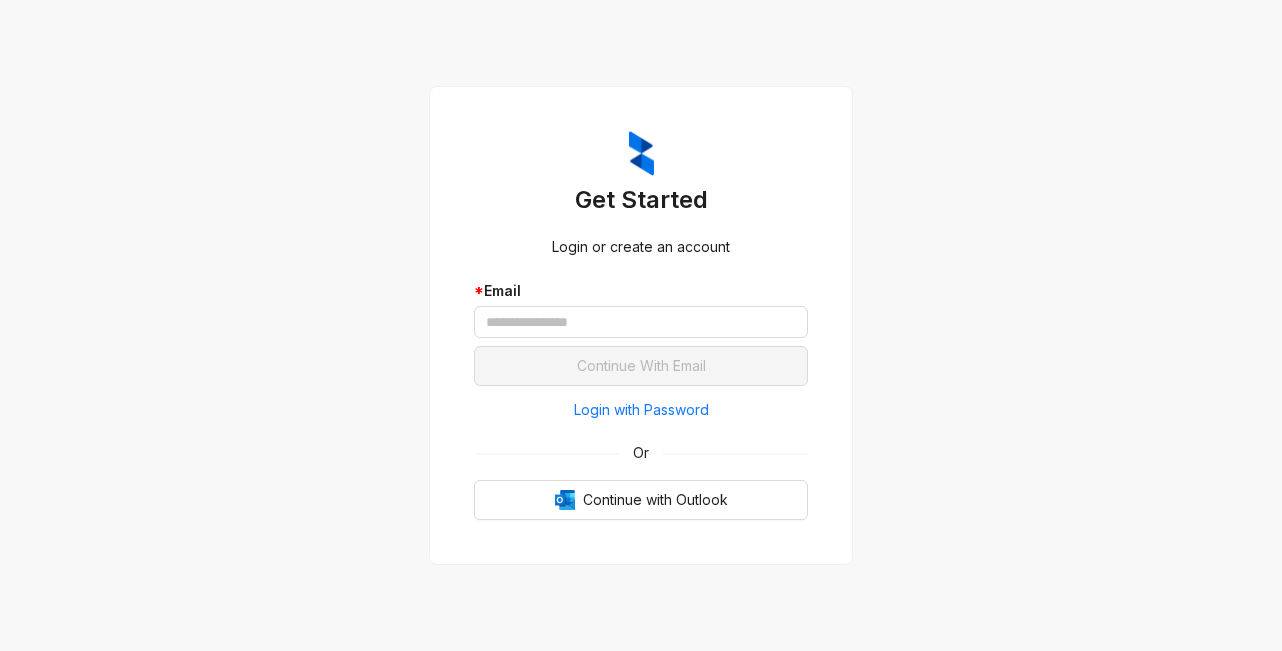 scroll, scrollTop: 0, scrollLeft: 0, axis: both 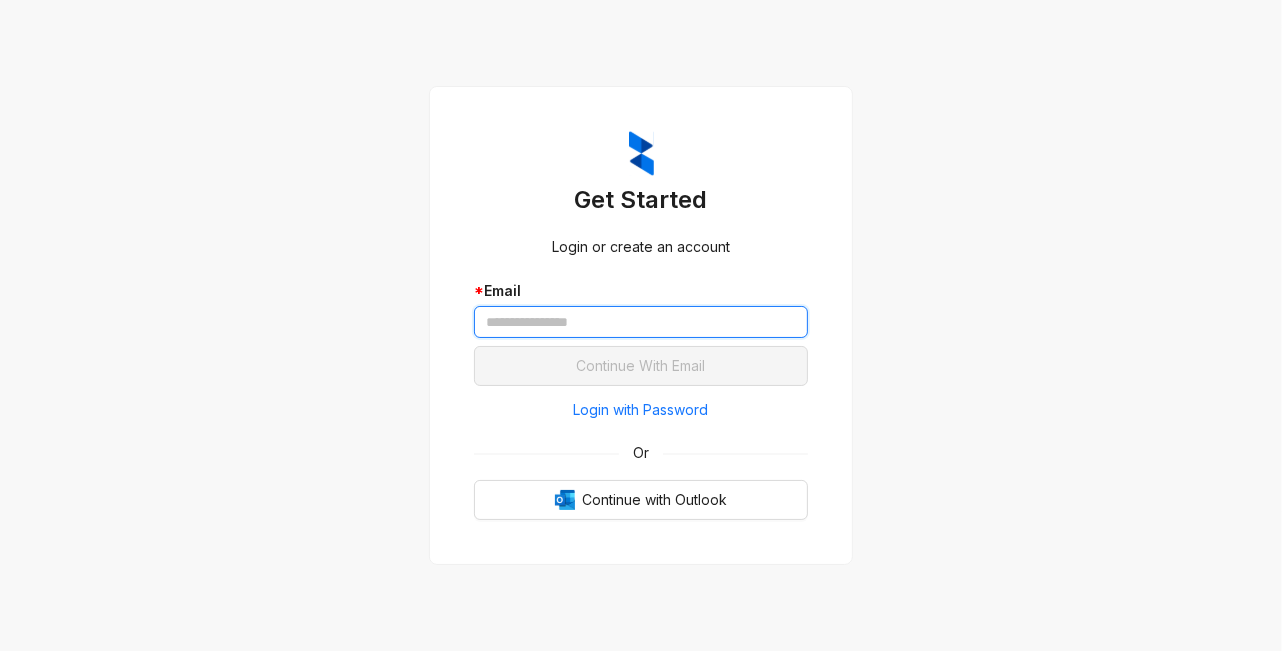 click at bounding box center [641, 322] 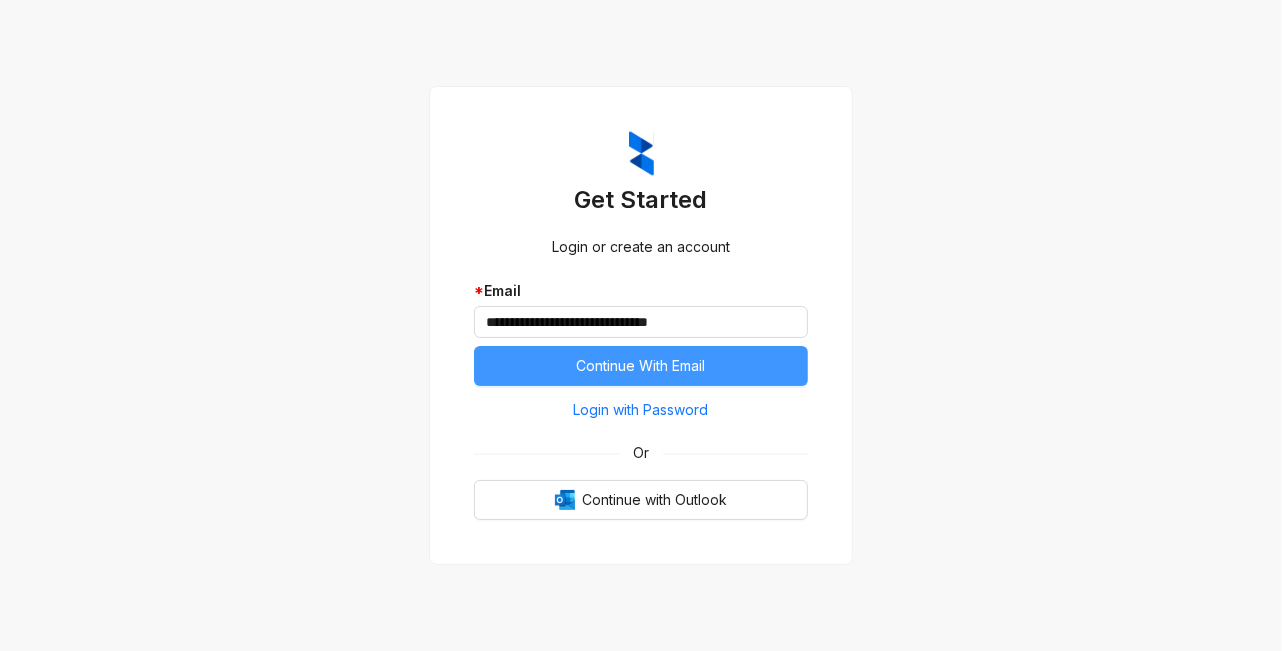 click on "Continue With Email" at bounding box center (641, 366) 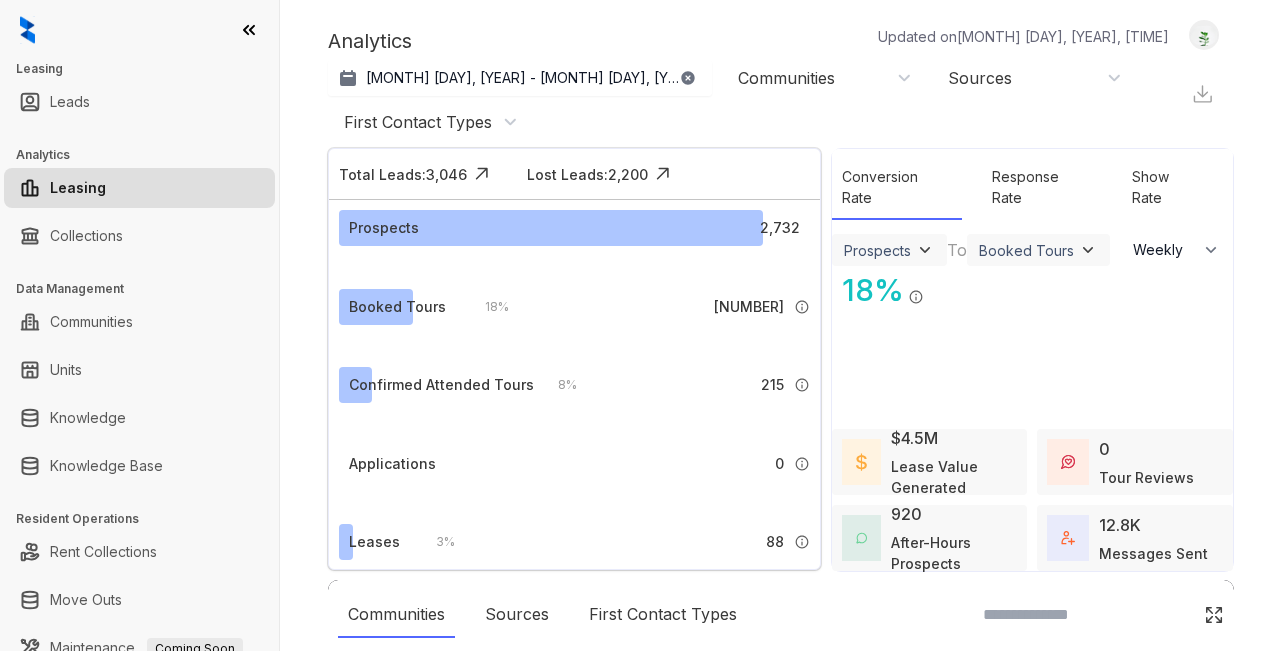 select on "******" 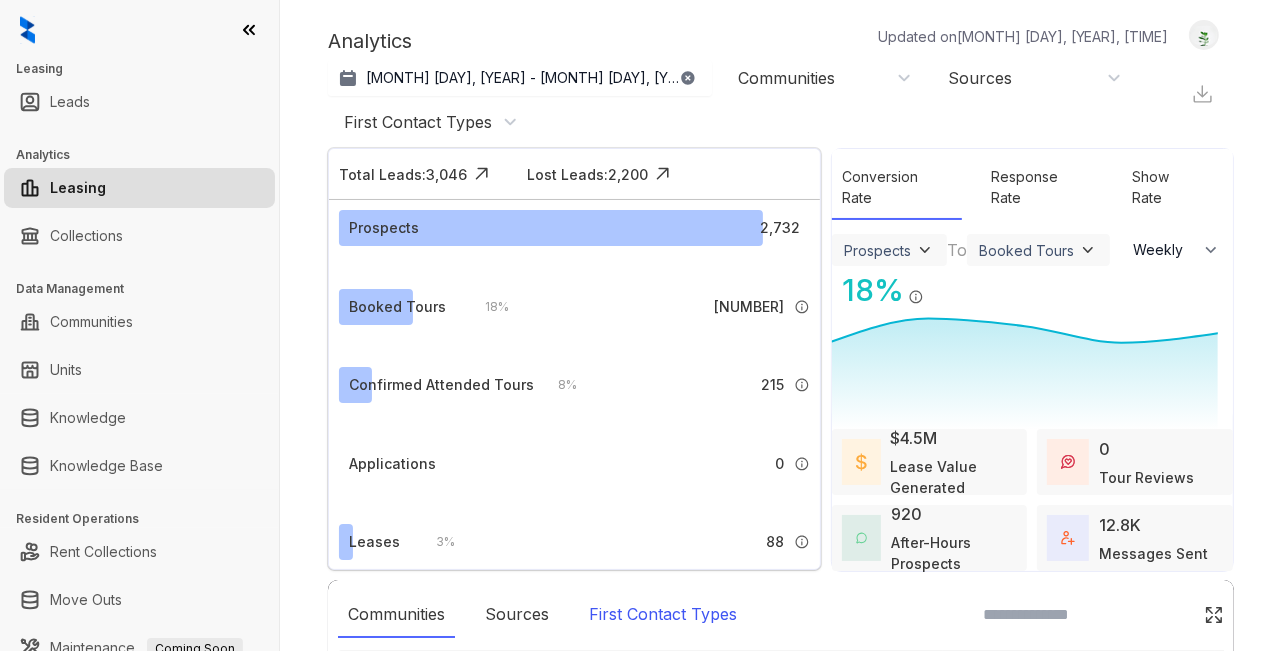 scroll, scrollTop: 168, scrollLeft: 0, axis: vertical 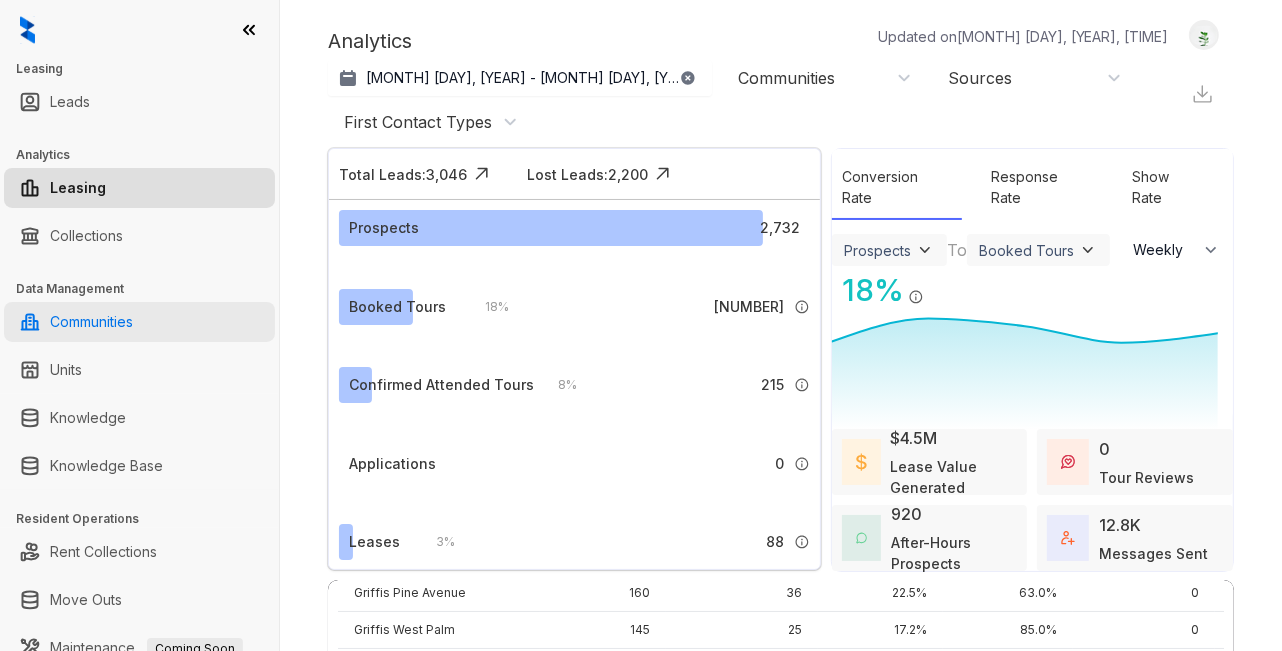click on "Communities" at bounding box center (91, 322) 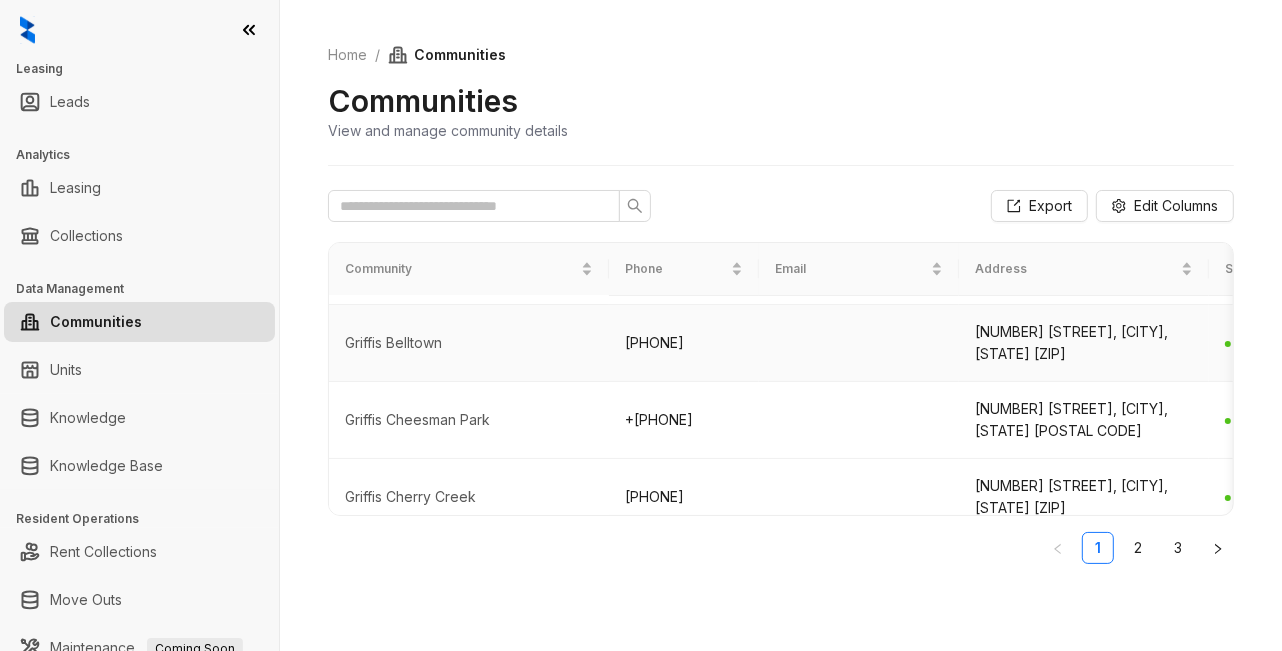 scroll, scrollTop: 0, scrollLeft: 0, axis: both 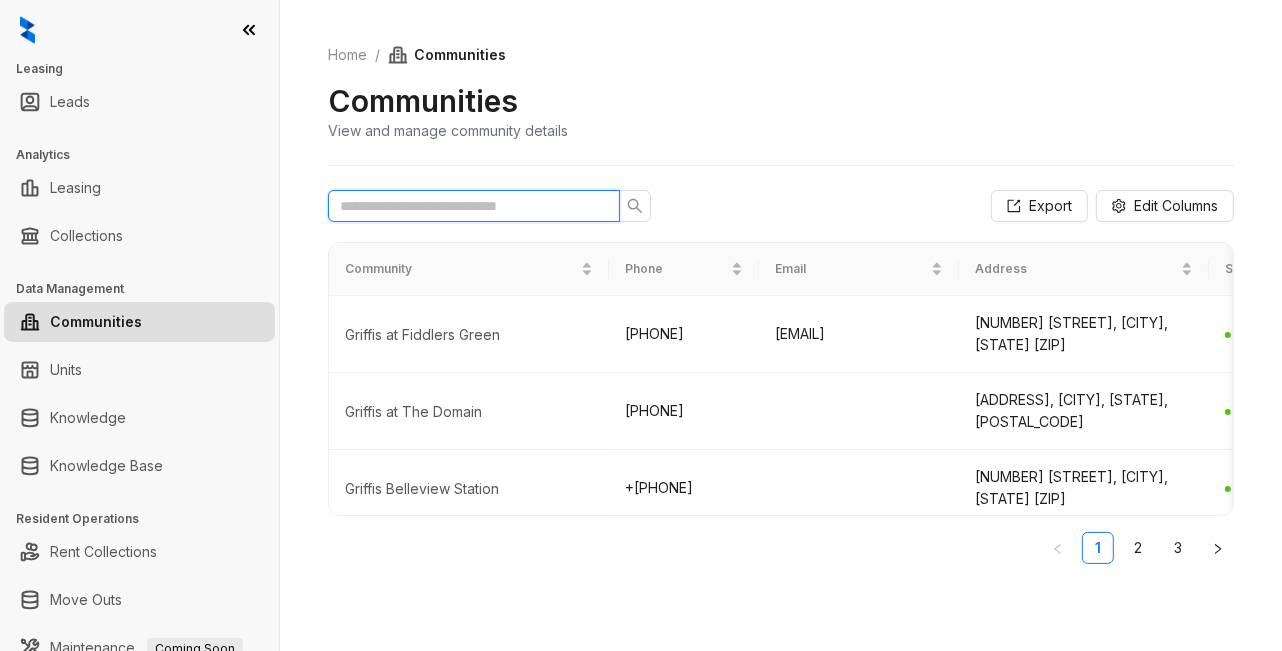 click at bounding box center (466, 206) 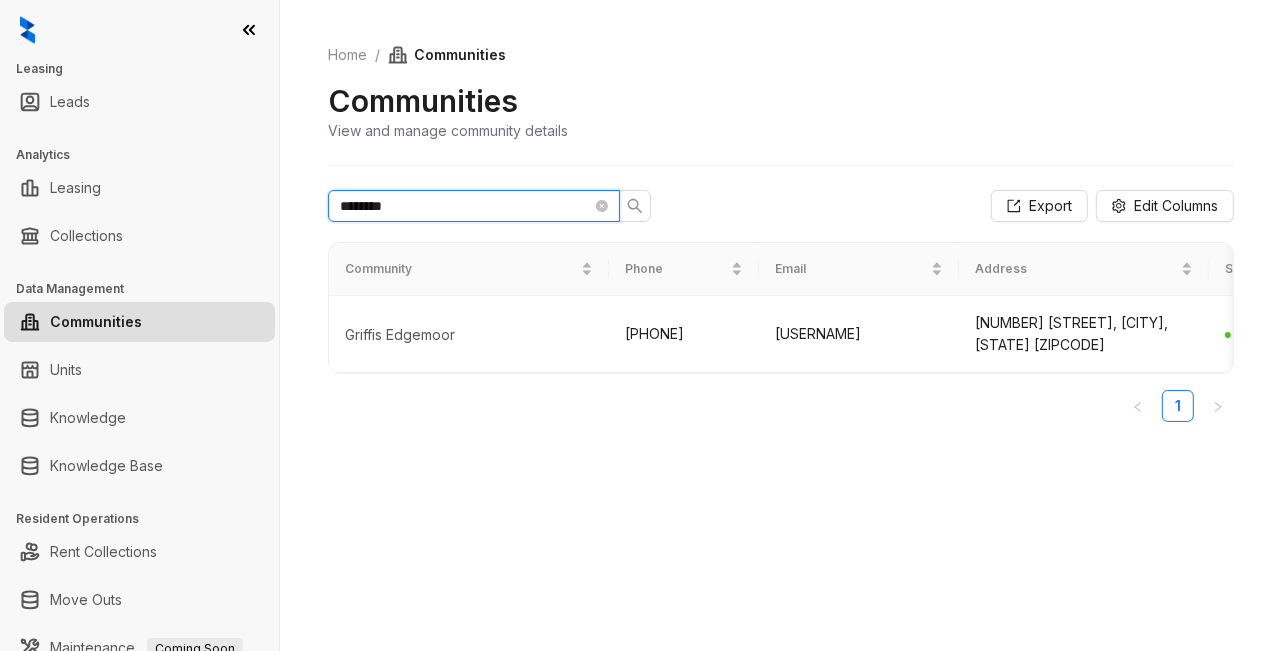 type on "********" 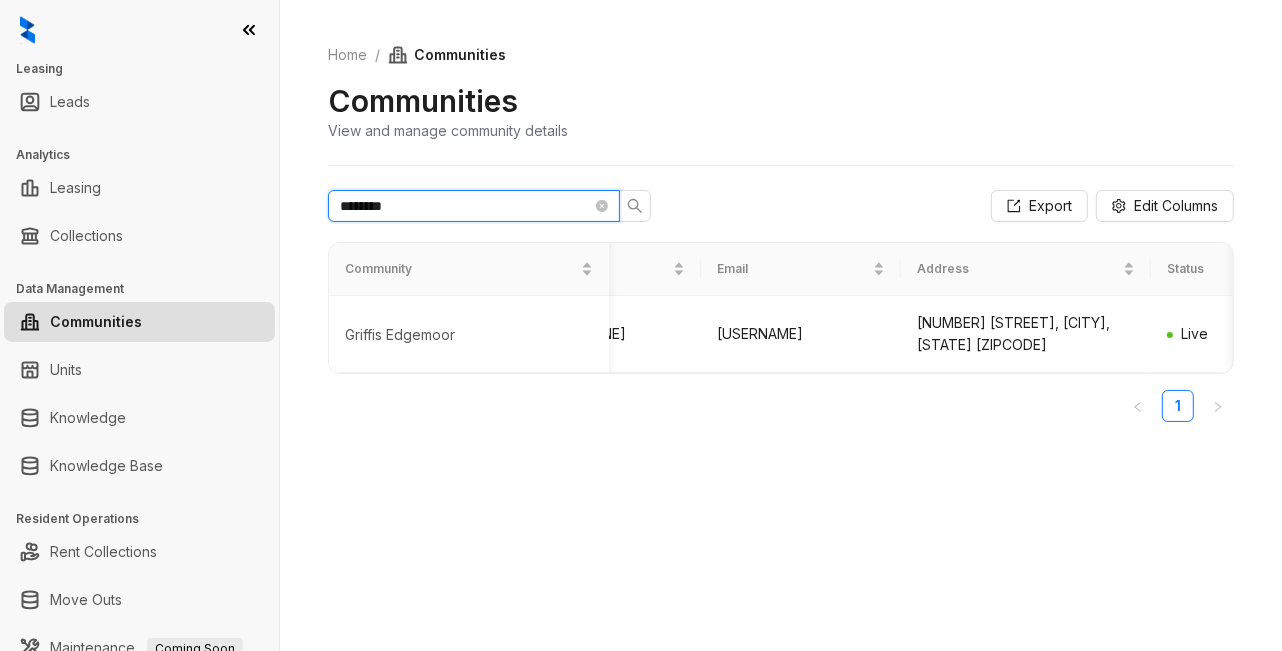 scroll, scrollTop: 0, scrollLeft: 74, axis: horizontal 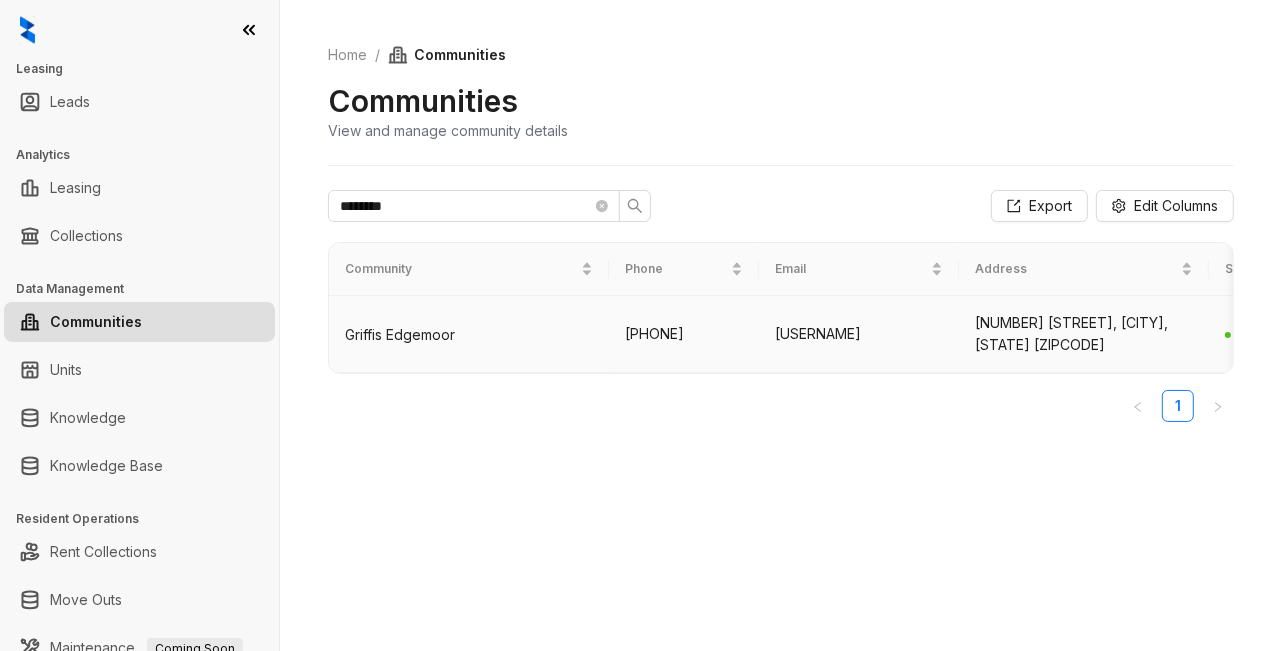 click on "Griffis Edgemoor" at bounding box center (469, 335) 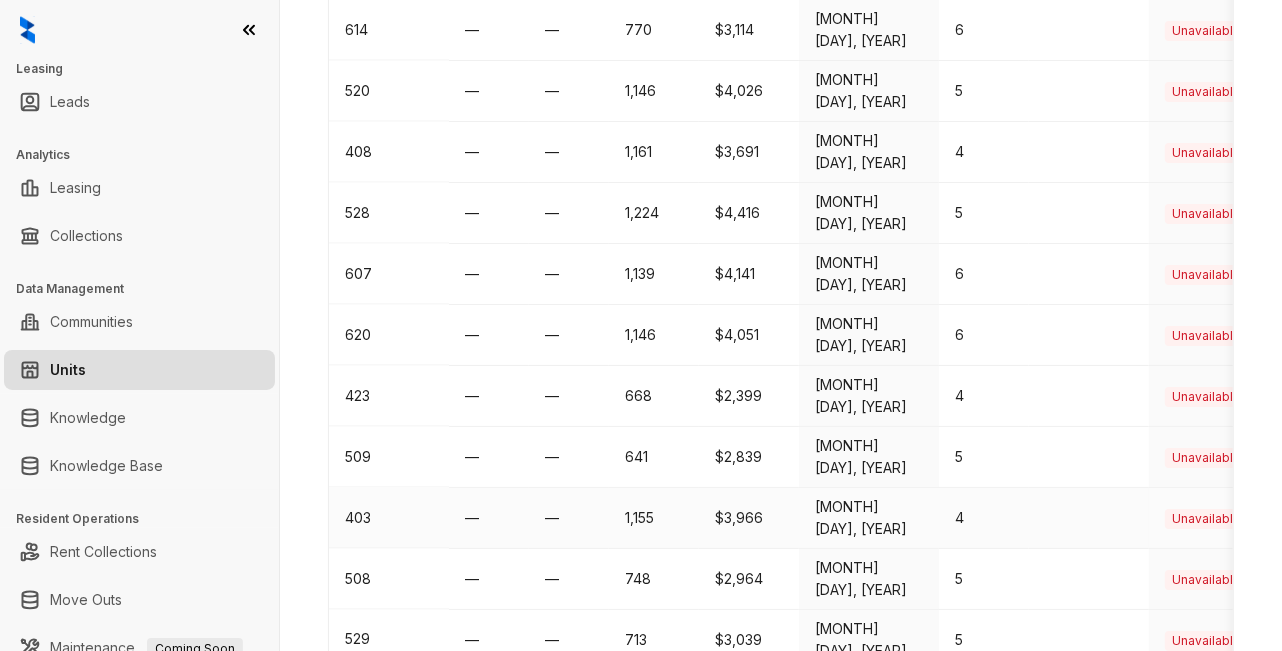 scroll, scrollTop: 2624, scrollLeft: 0, axis: vertical 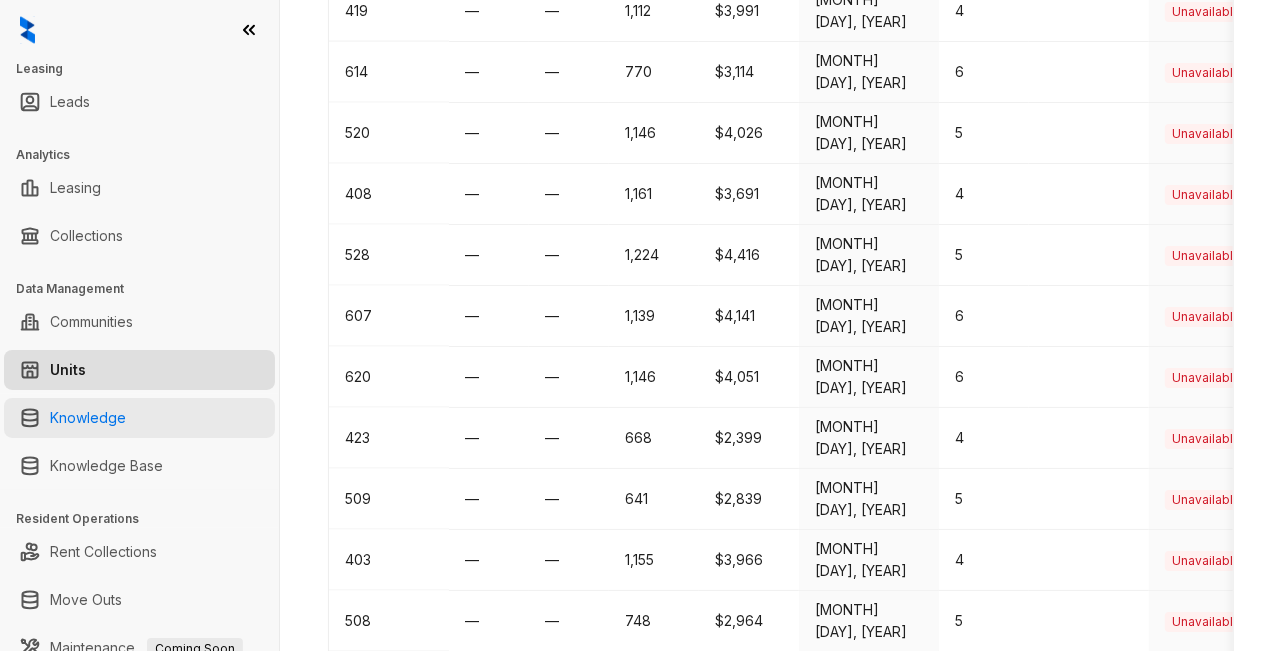 click on "Knowledge" at bounding box center (88, 418) 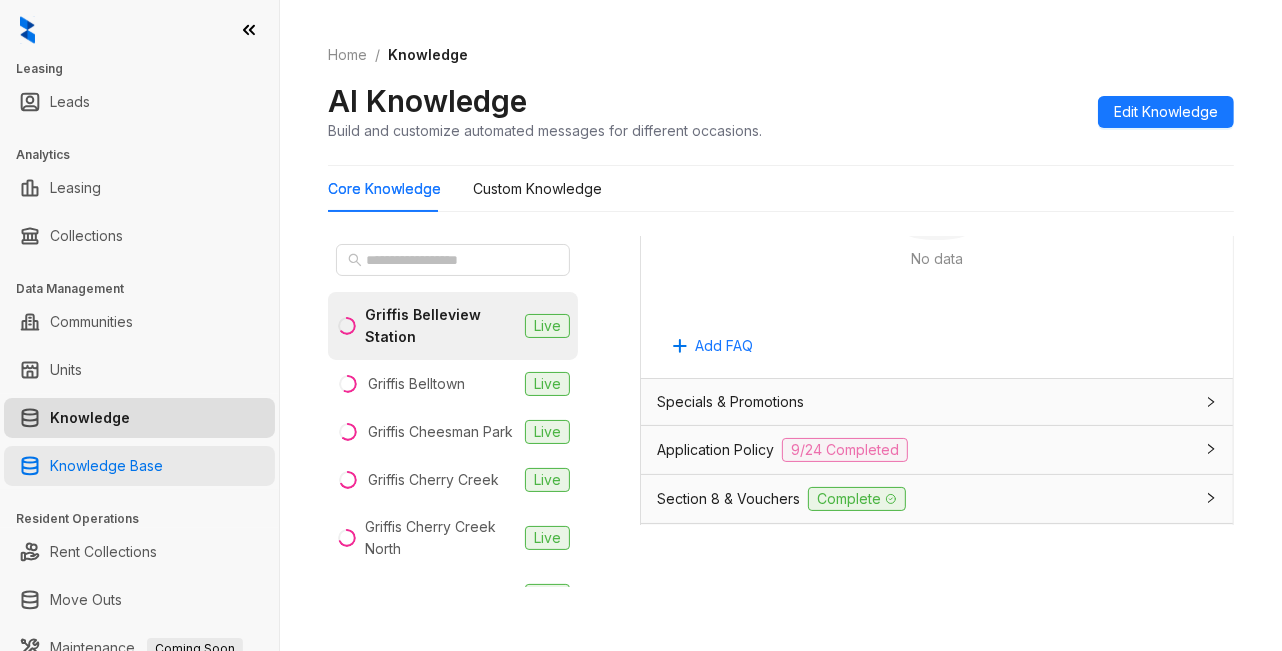 click on "Knowledge Base" at bounding box center [106, 466] 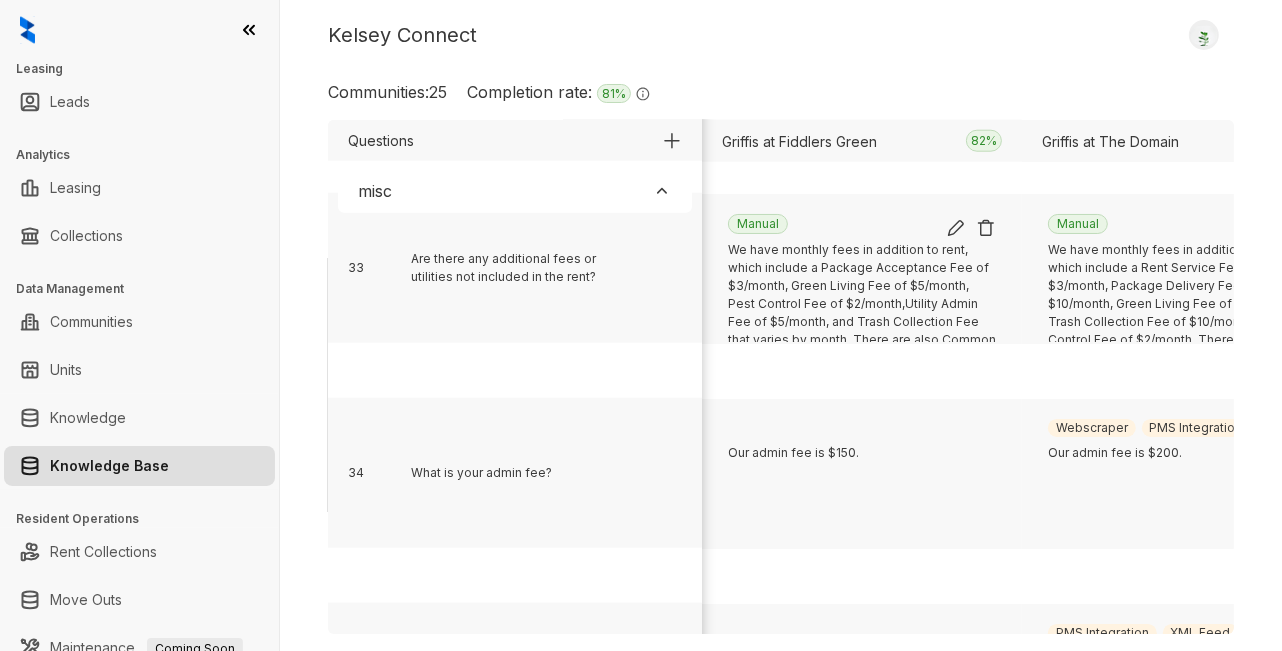 click at bounding box center [956, 228] 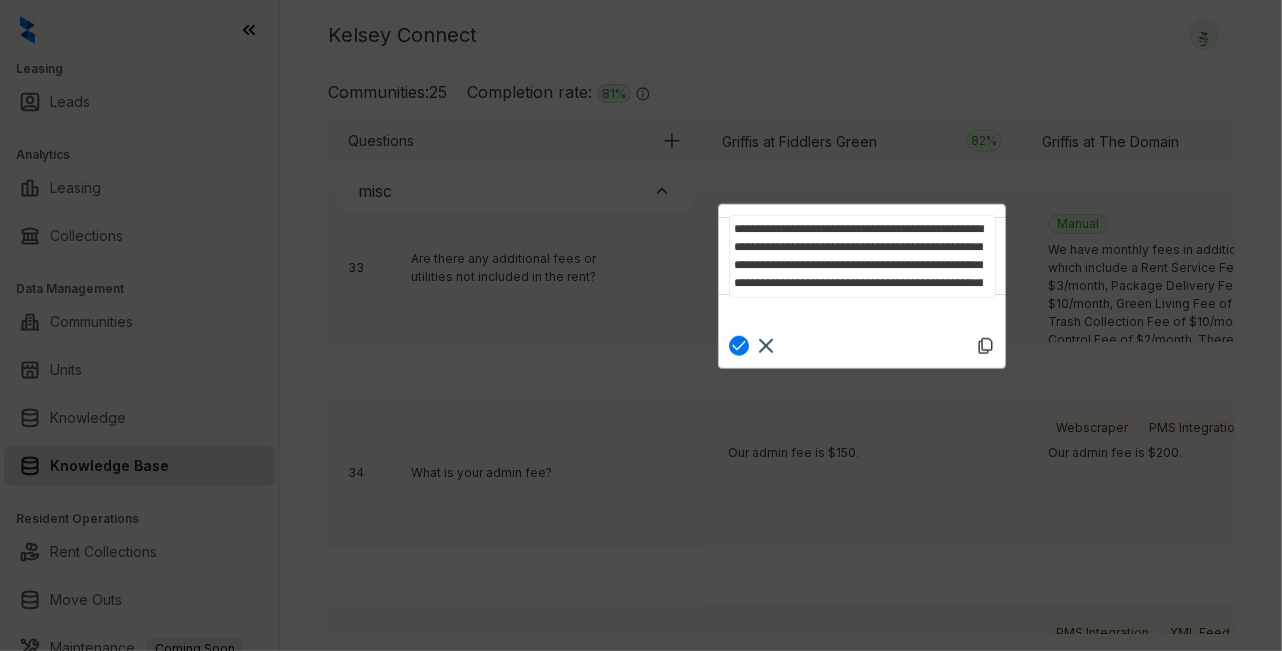 scroll, scrollTop: 5, scrollLeft: 0, axis: vertical 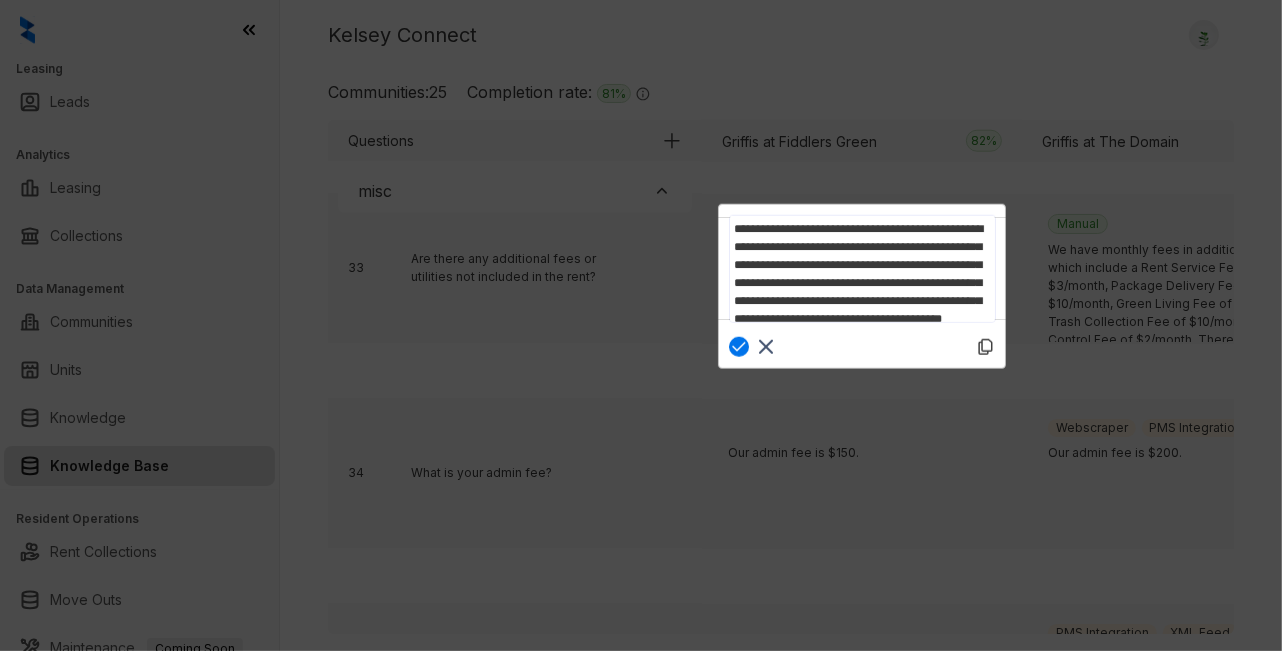 click on "**********" at bounding box center [862, 269] 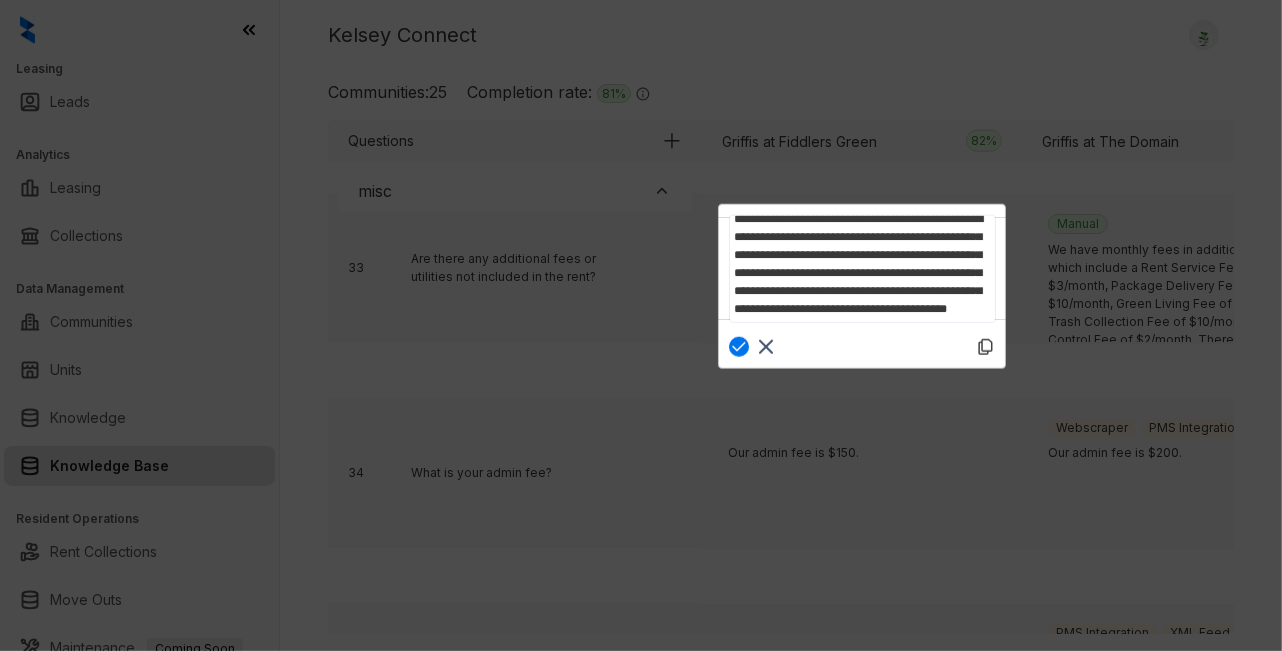 scroll, scrollTop: 45, scrollLeft: 0, axis: vertical 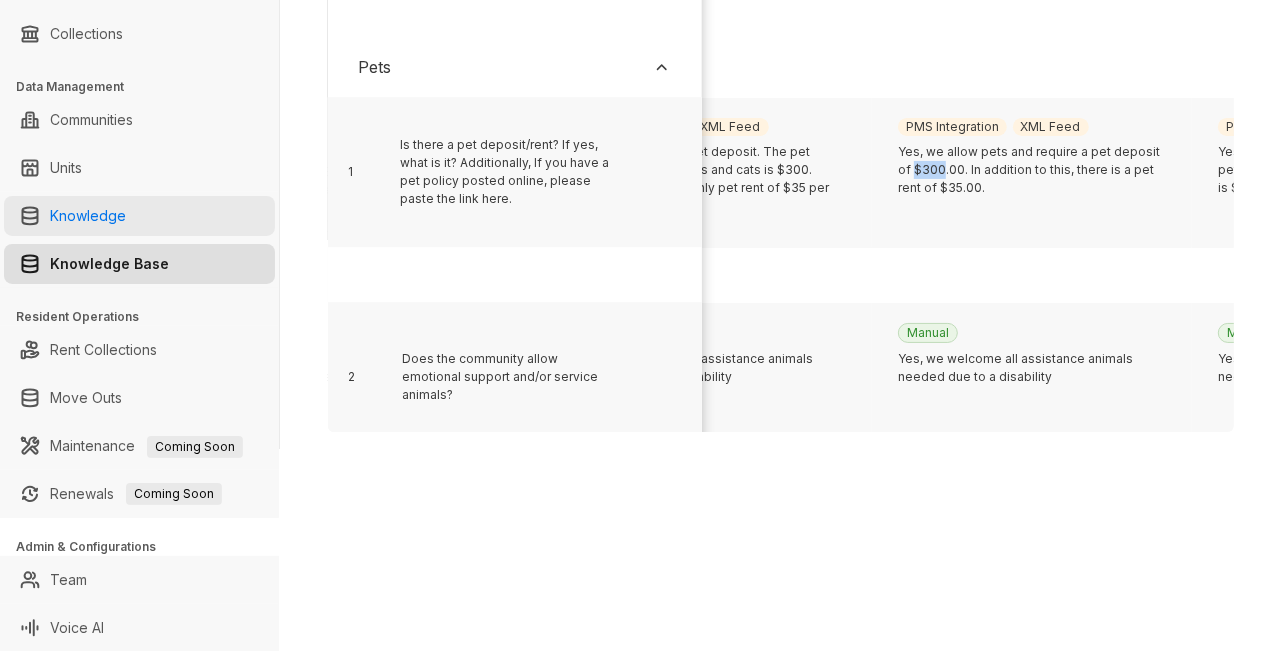 click on "Knowledge" at bounding box center [88, 216] 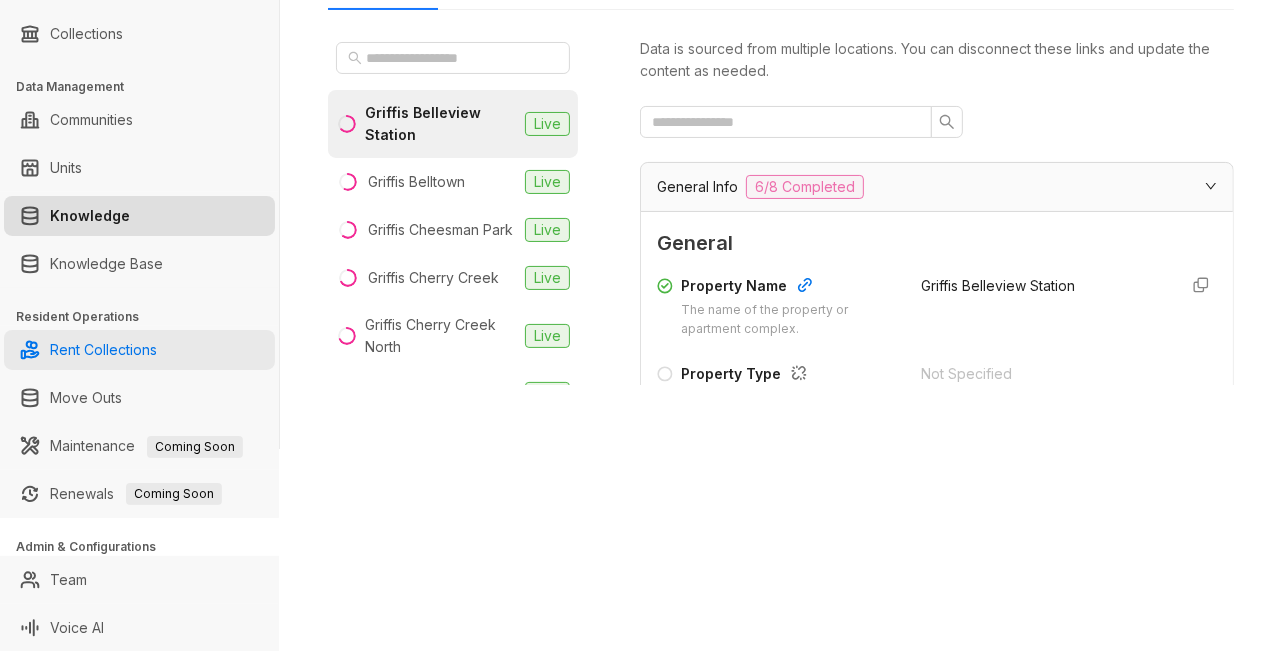 click on "Rent Collections" at bounding box center [103, 350] 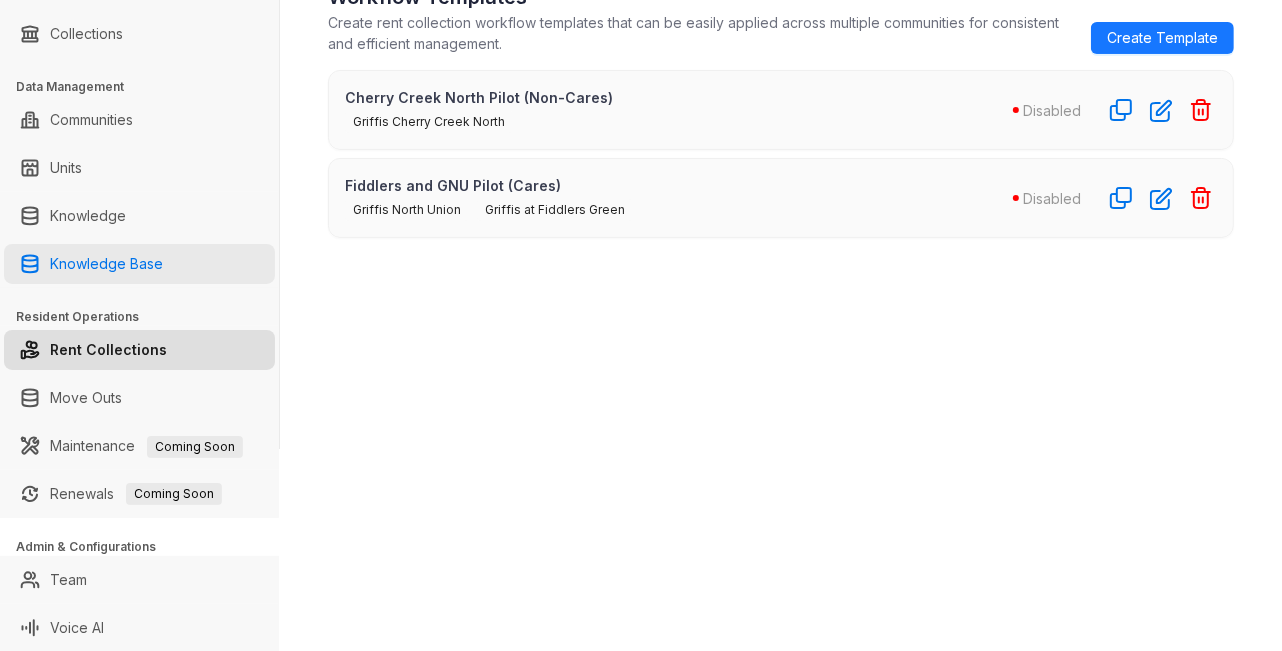 scroll, scrollTop: 91, scrollLeft: 0, axis: vertical 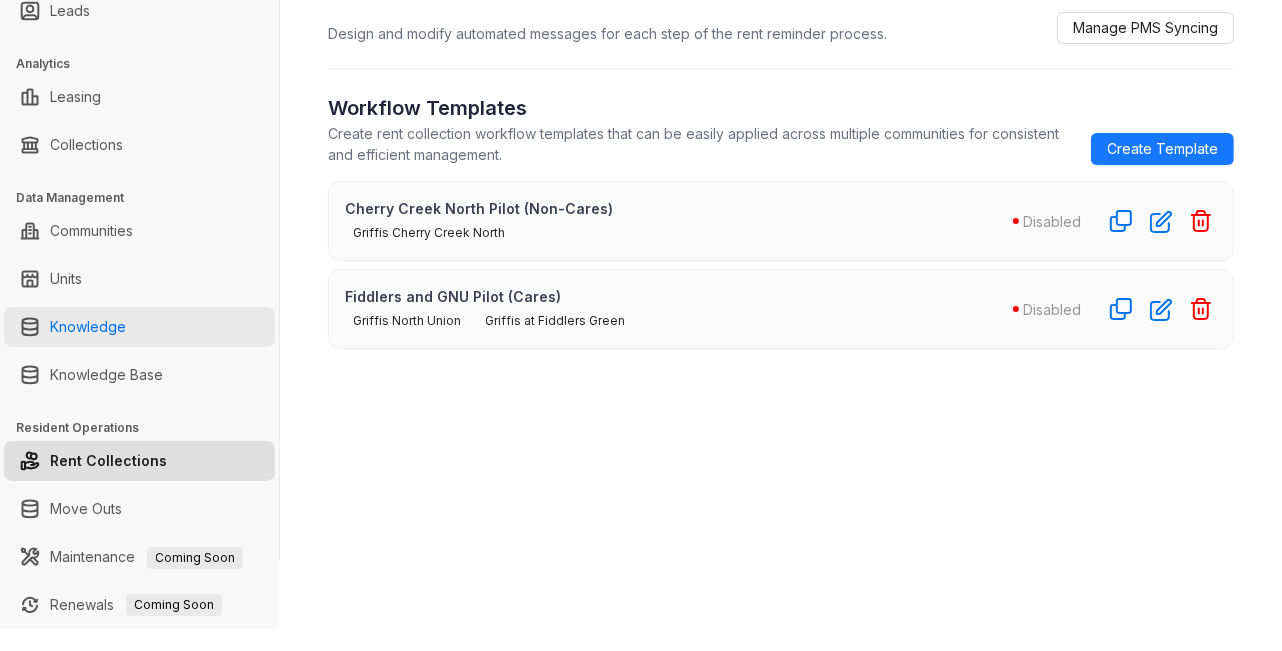 click on "Knowledge" at bounding box center (88, 327) 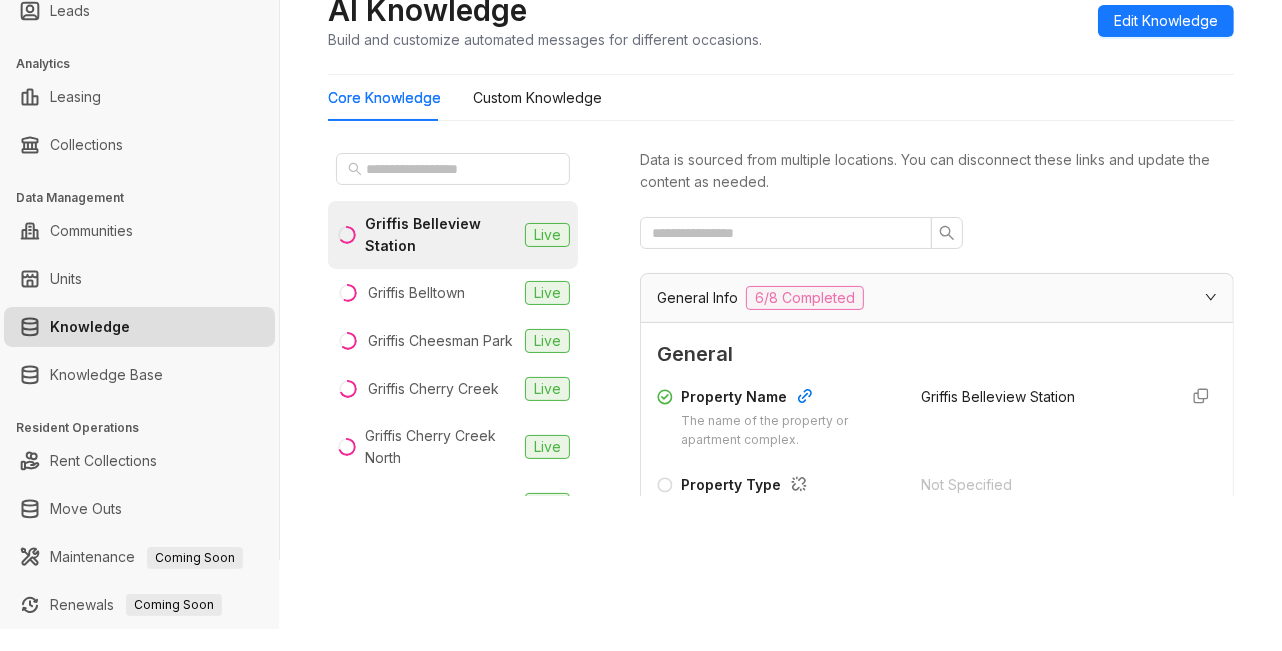 scroll, scrollTop: 111, scrollLeft: 0, axis: vertical 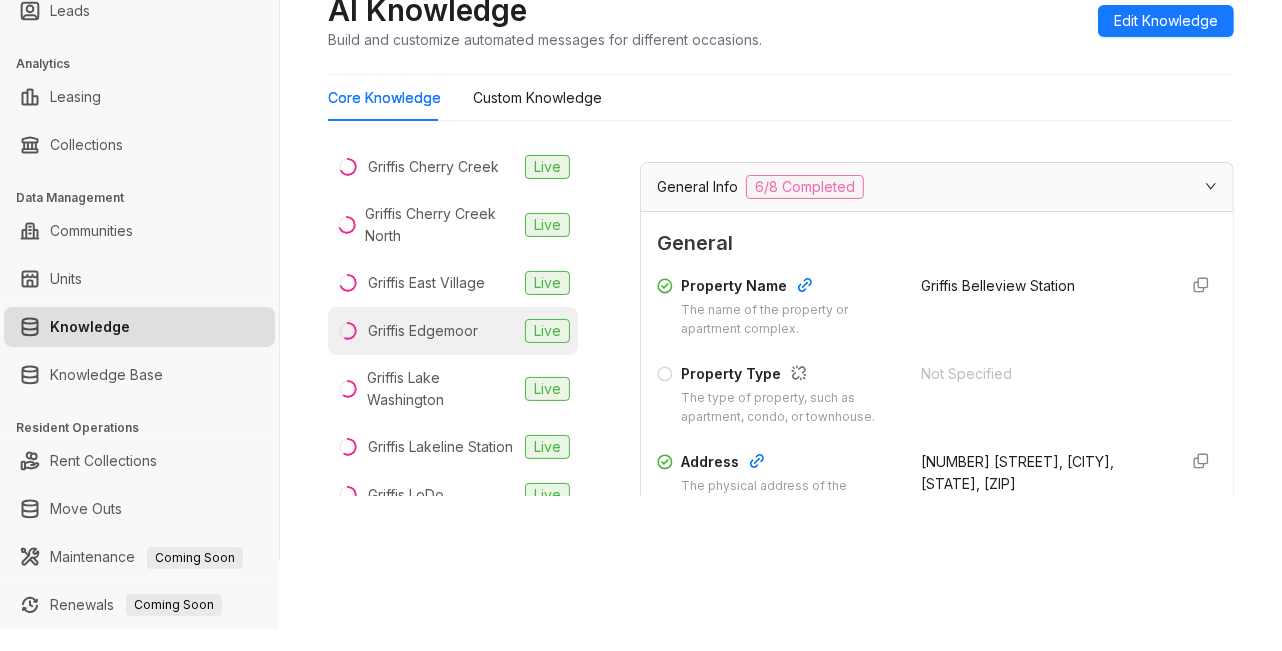 click on "Griffis Edgemoor" at bounding box center (423, 331) 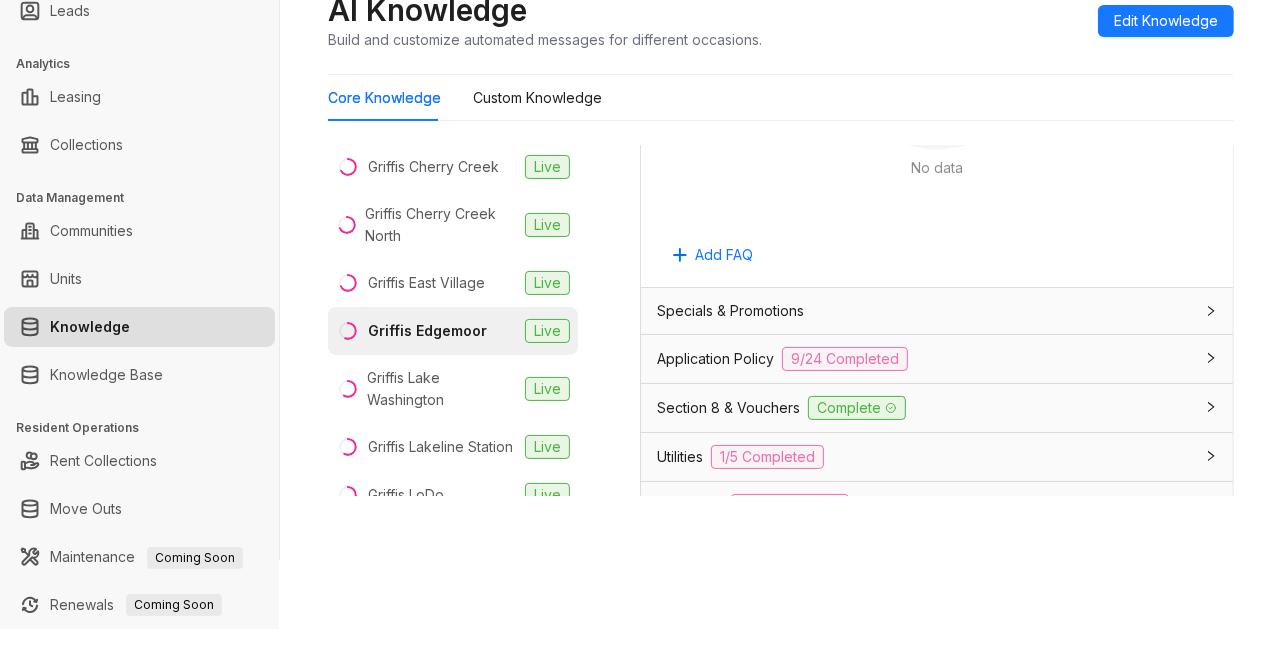 scroll, scrollTop: 1444, scrollLeft: 0, axis: vertical 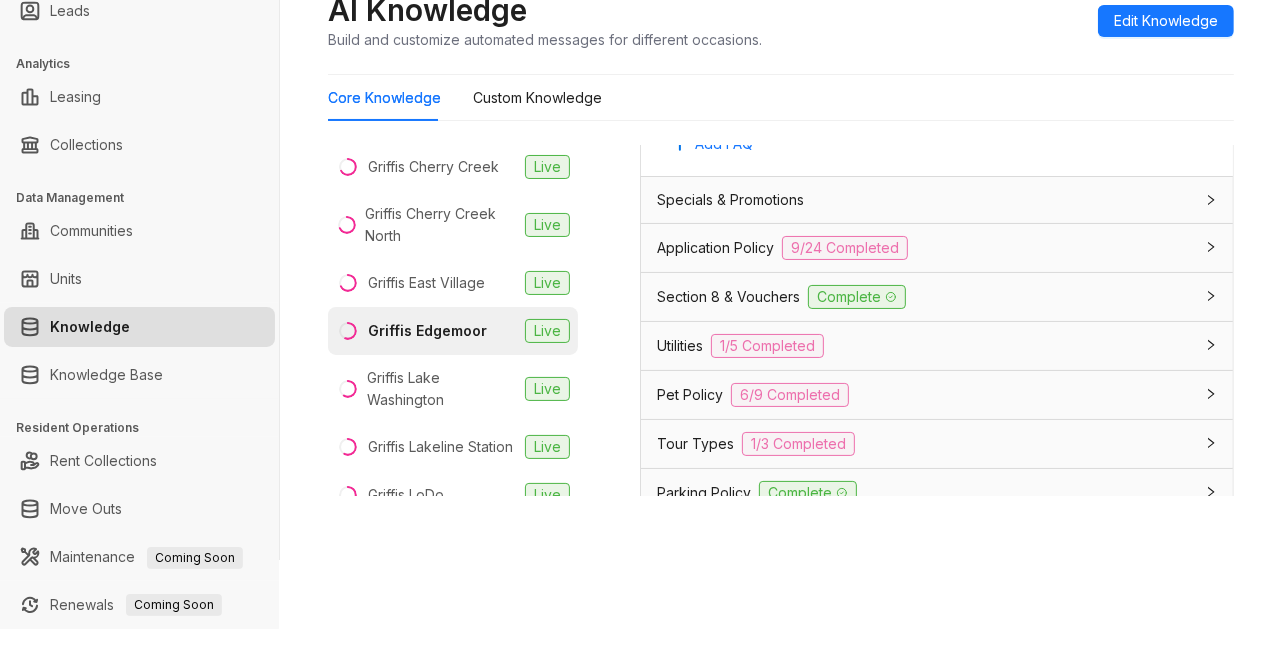 click on "Specials & Promotions" at bounding box center (925, 200) 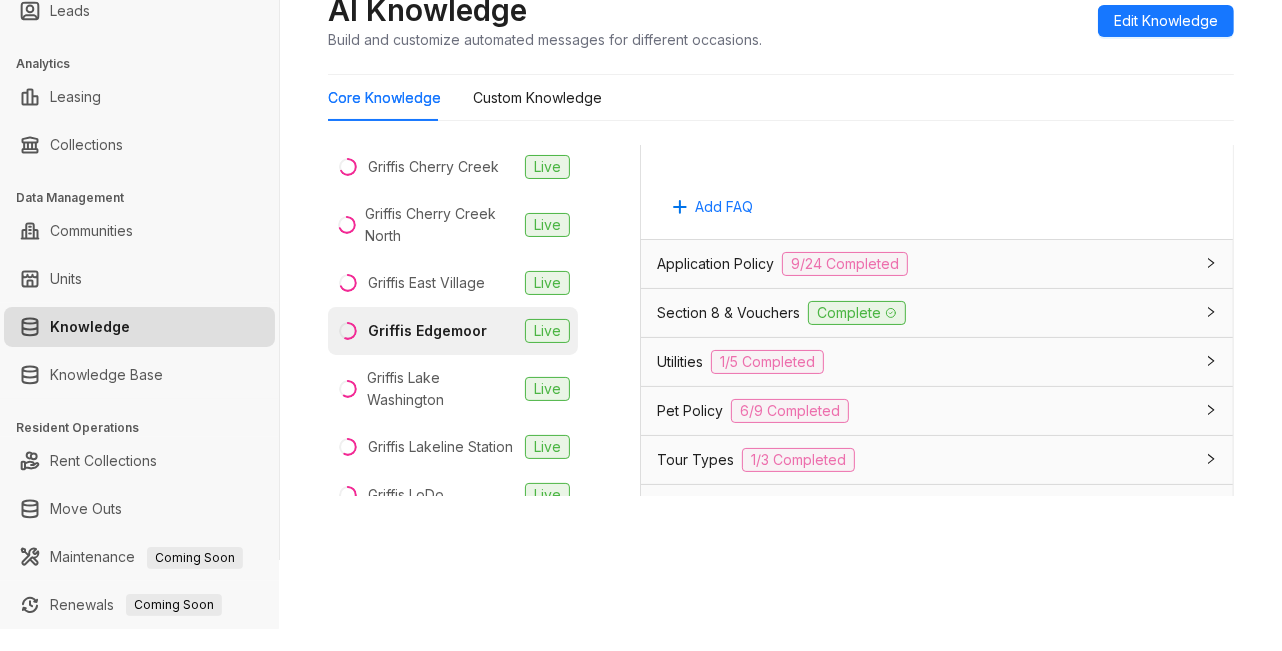 scroll, scrollTop: 2333, scrollLeft: 0, axis: vertical 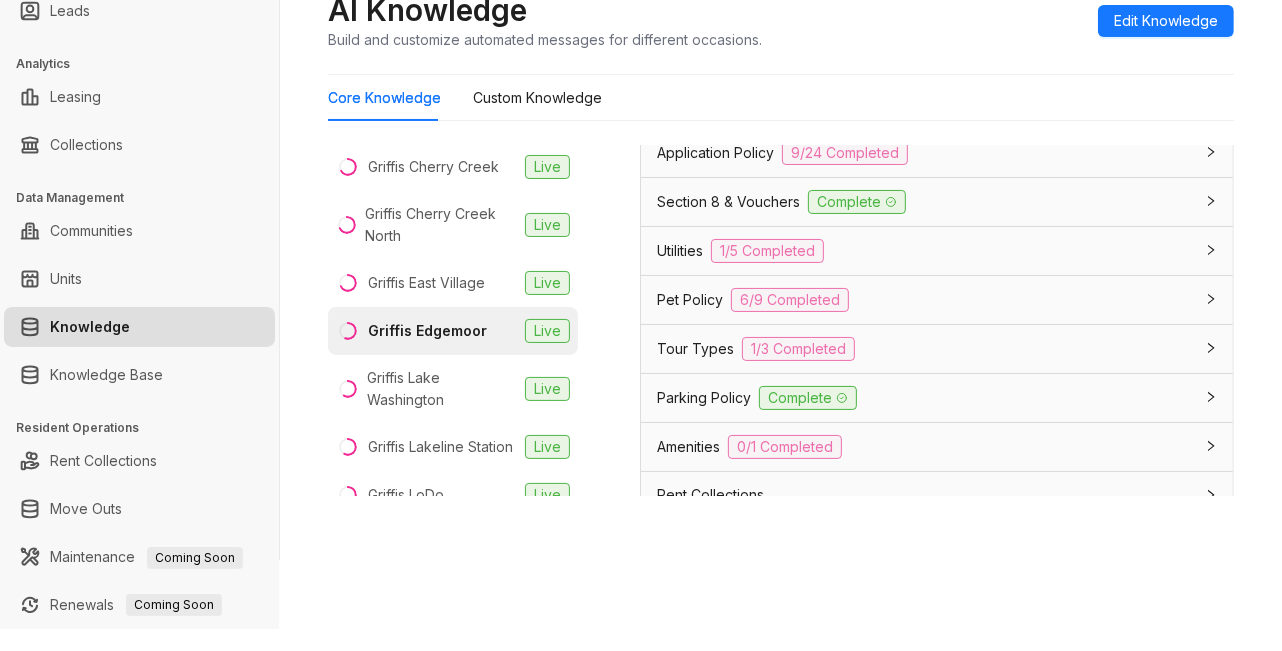 click on "Application Policy [DATE]" at bounding box center [925, 153] 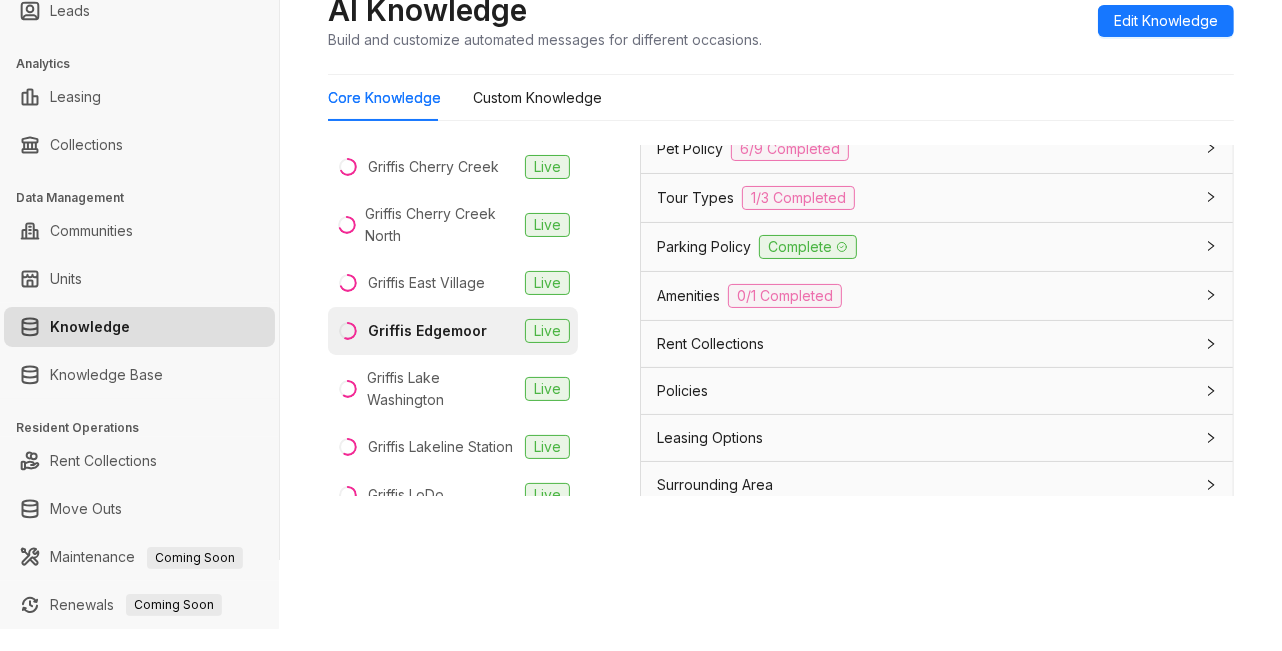 scroll, scrollTop: 5181, scrollLeft: 0, axis: vertical 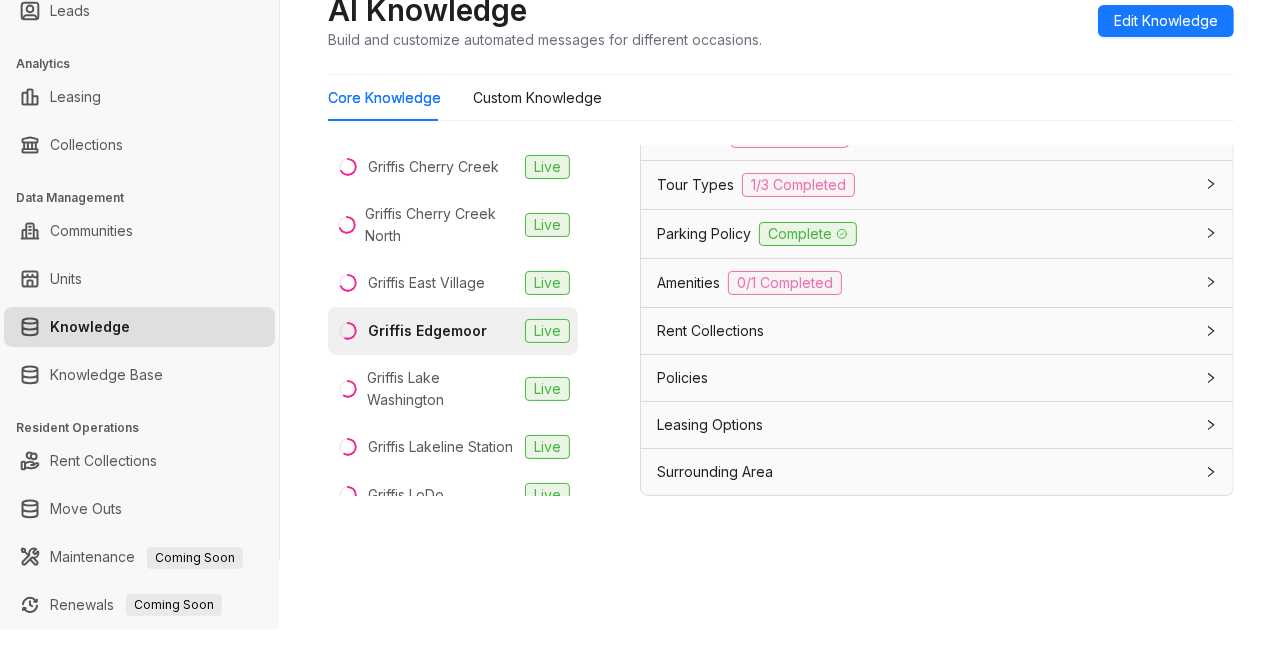click on "Amenities" at bounding box center [688, 283] 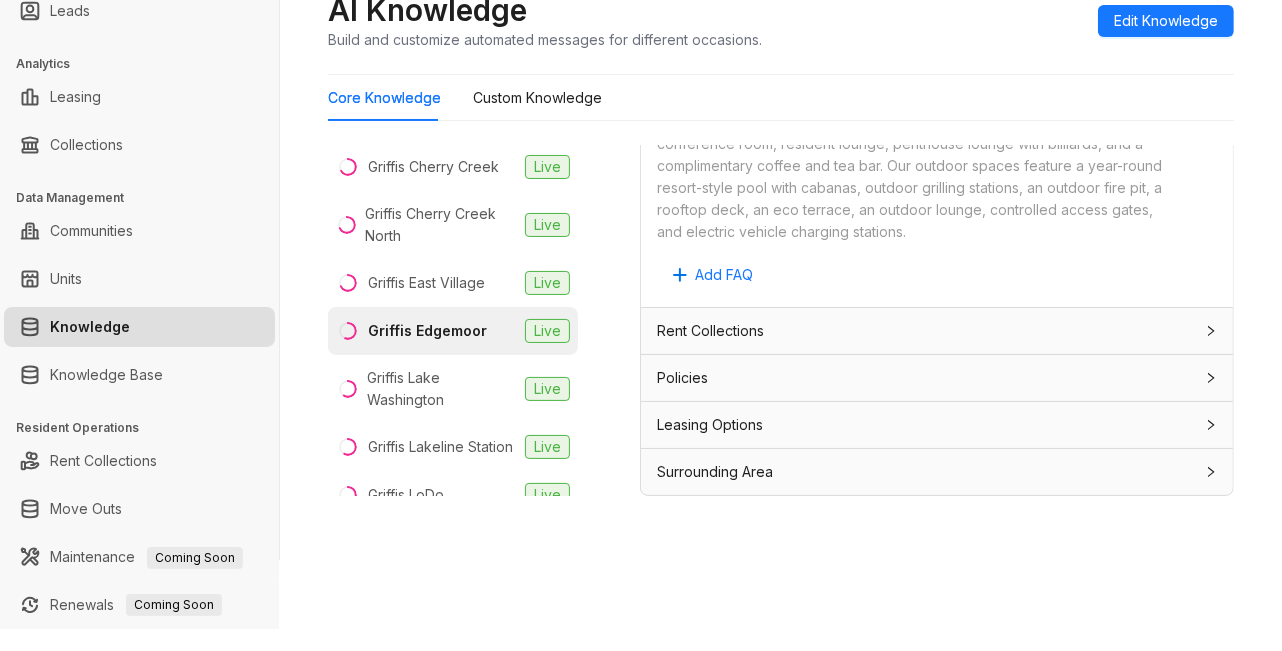 scroll, scrollTop: 5976, scrollLeft: 0, axis: vertical 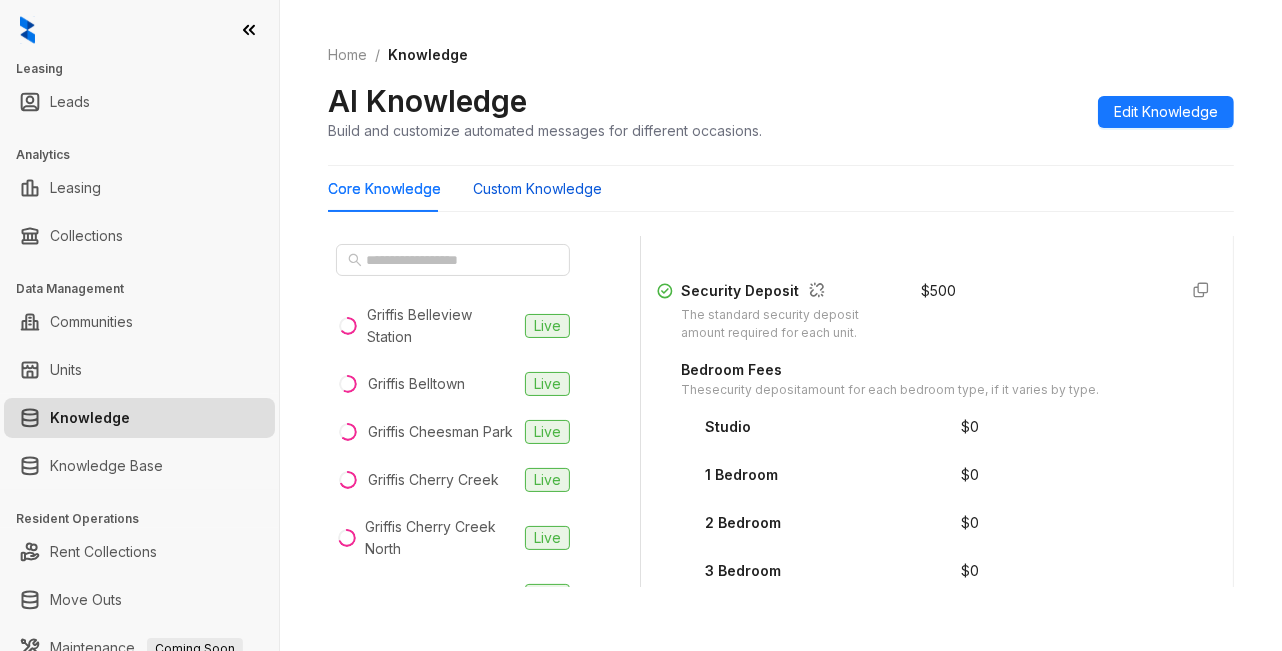 drag, startPoint x: 497, startPoint y: 192, endPoint x: 528, endPoint y: 192, distance: 31 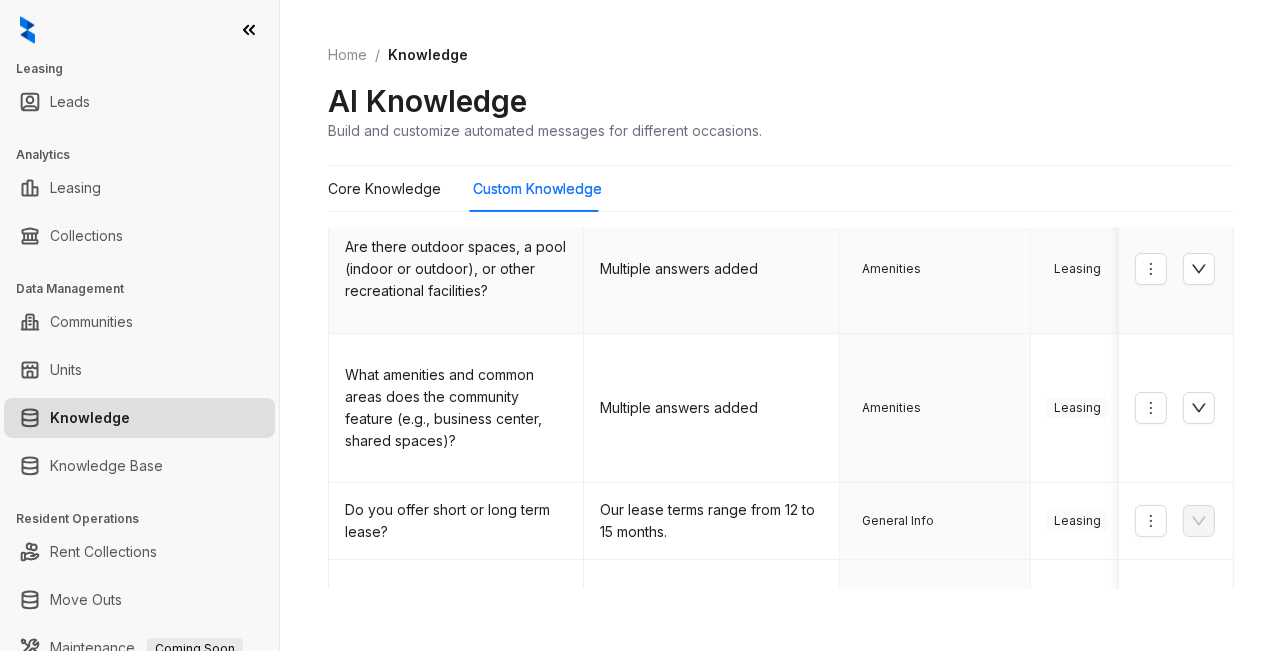 scroll, scrollTop: 0, scrollLeft: 0, axis: both 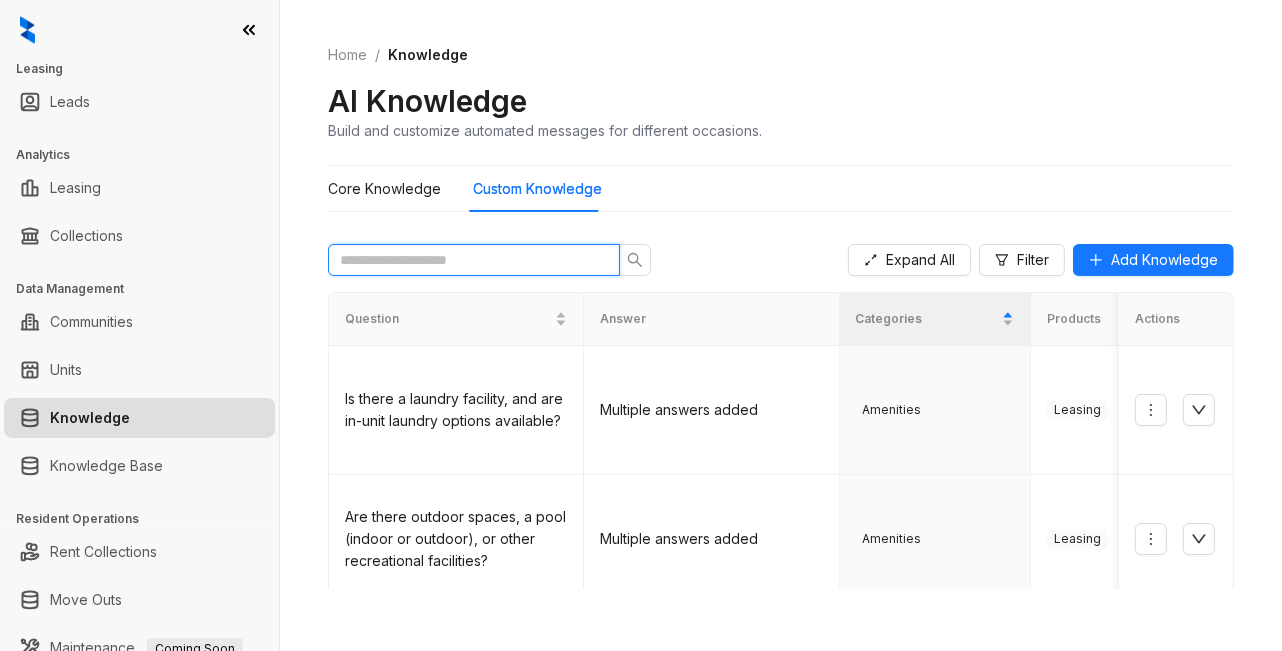 click at bounding box center (466, 260) 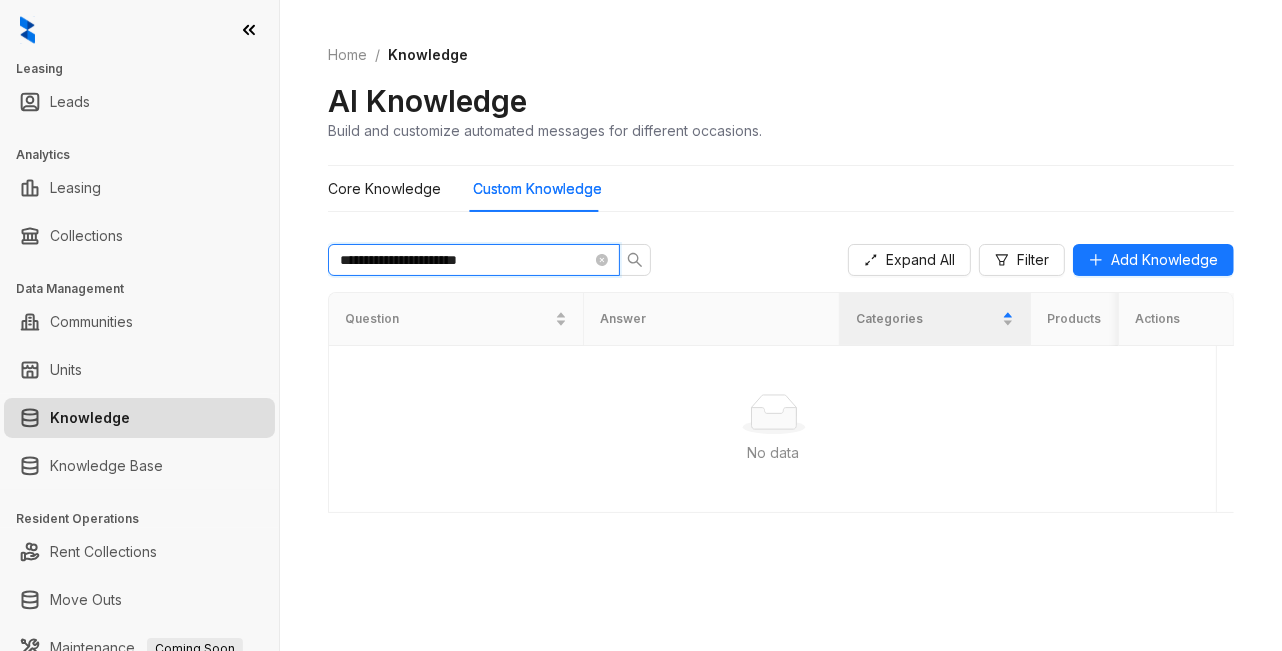 type on "**********" 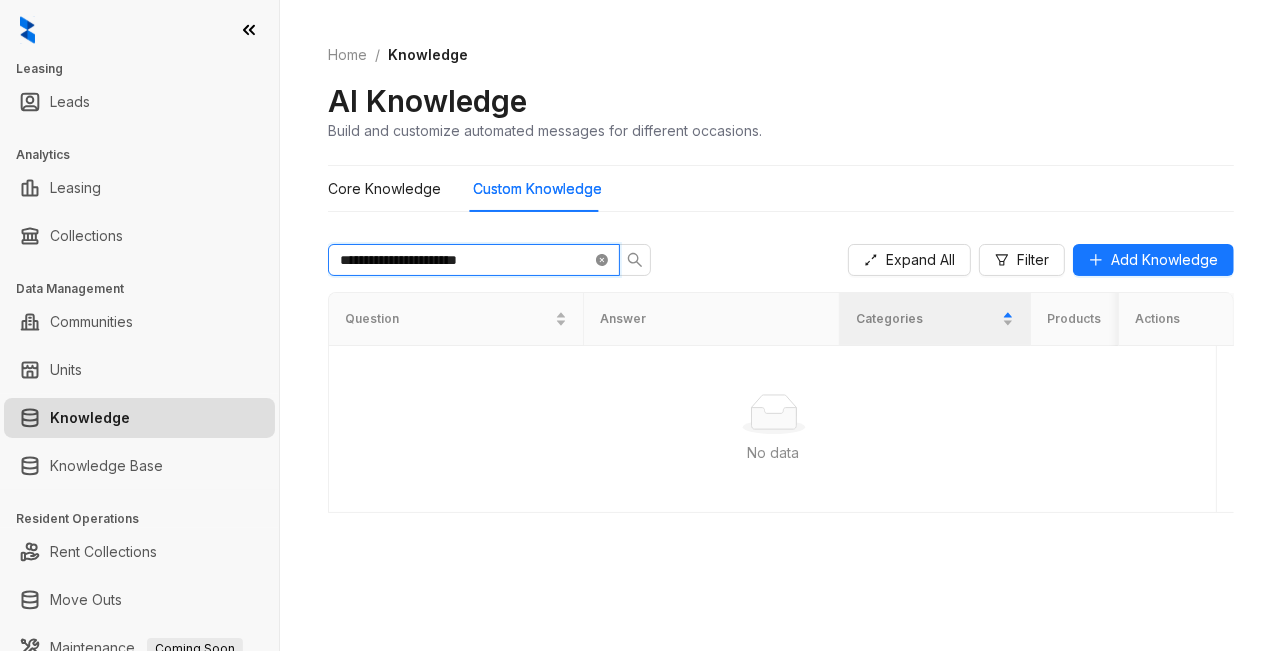 click 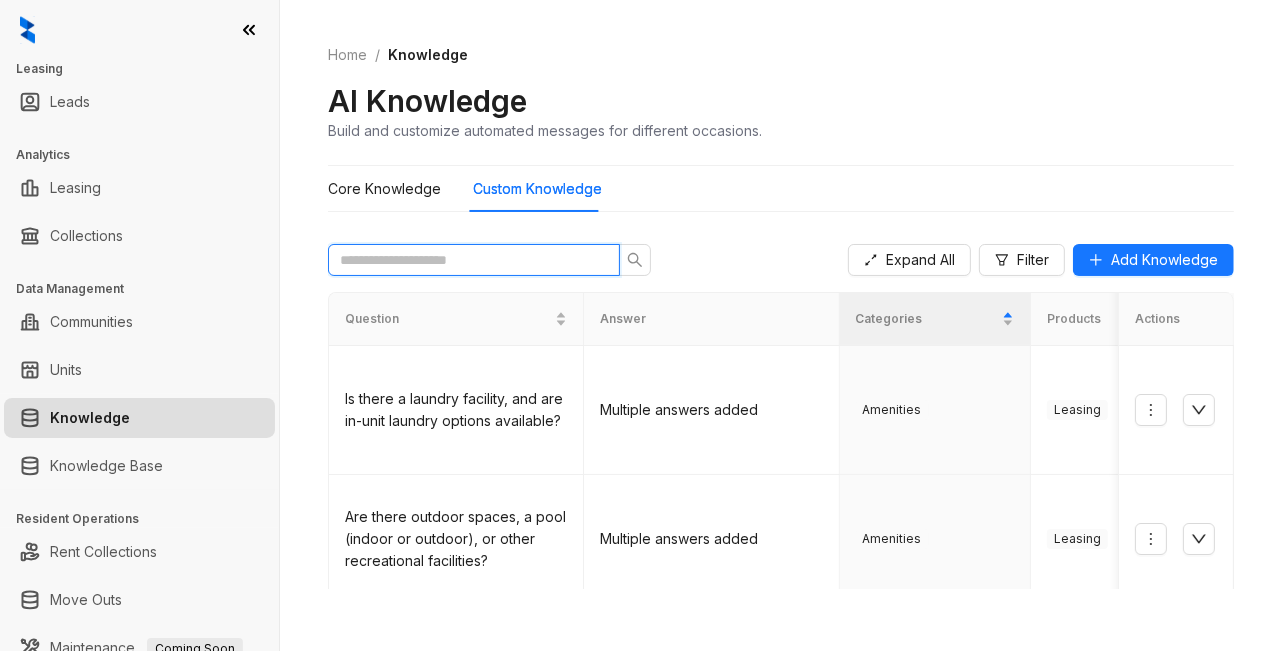 click at bounding box center (466, 260) 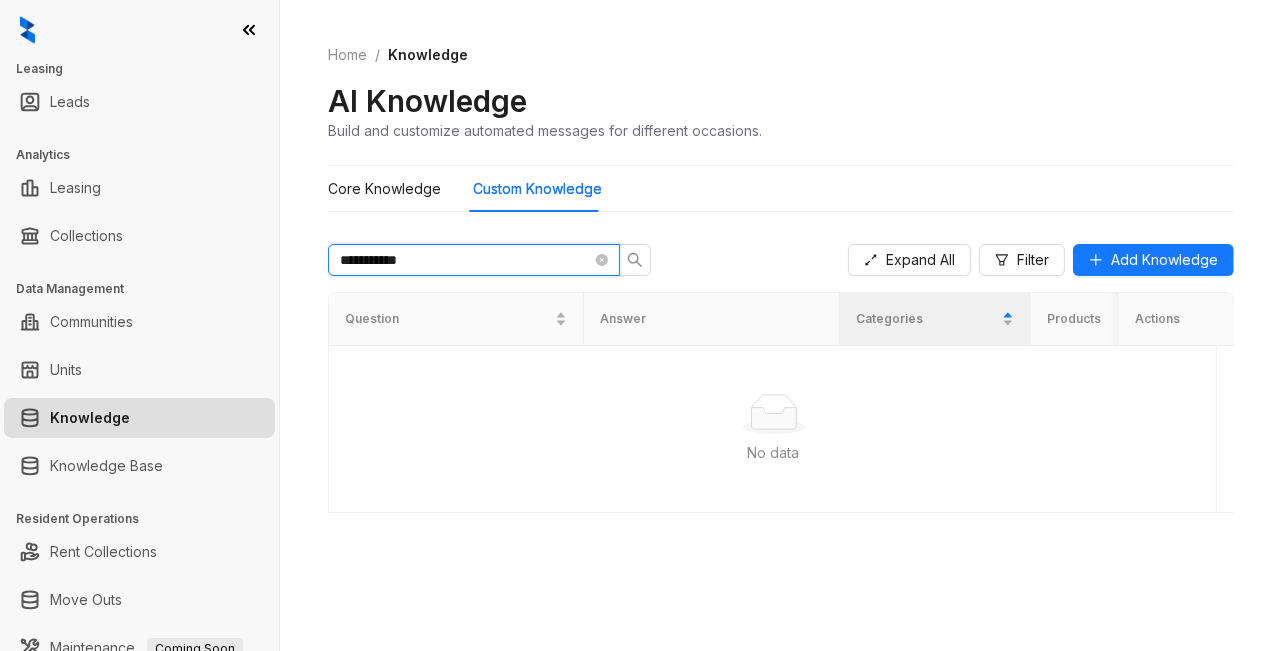 type on "**********" 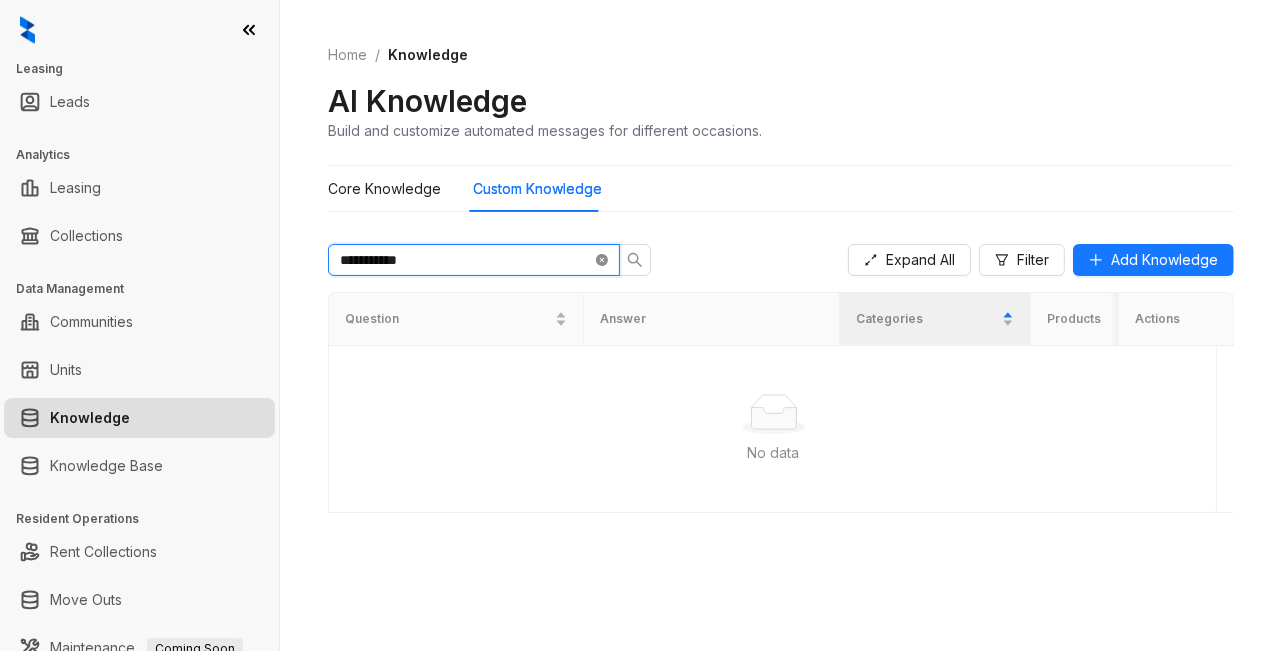 click 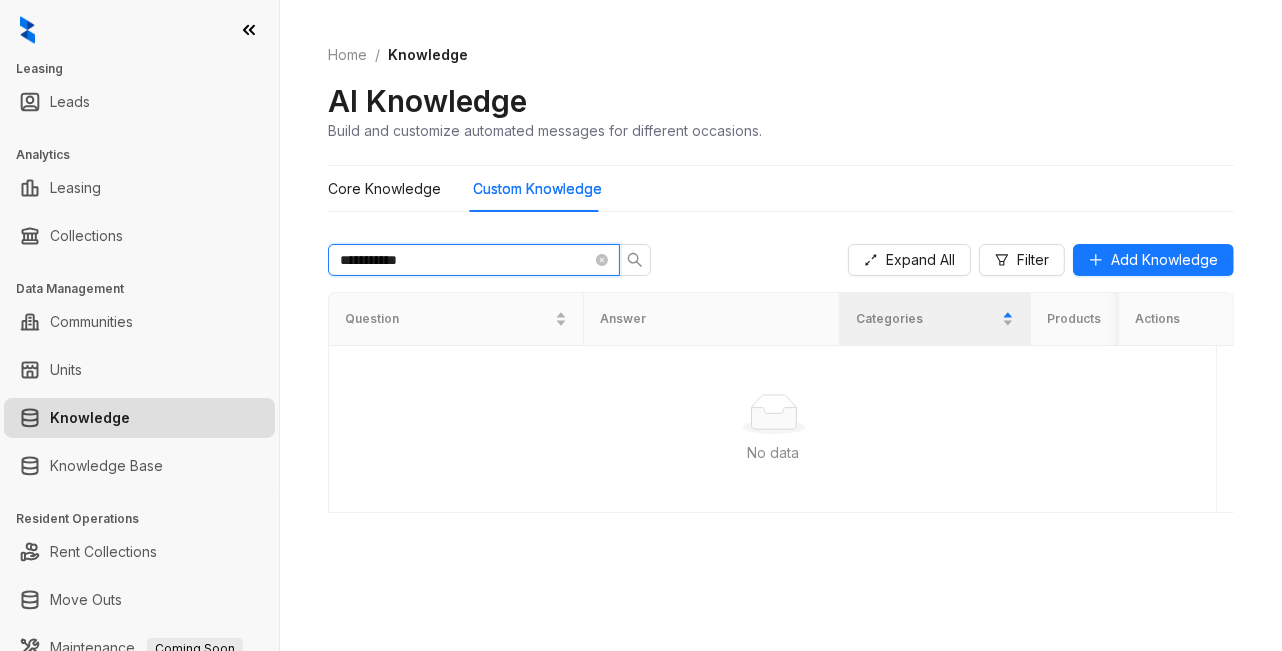 type 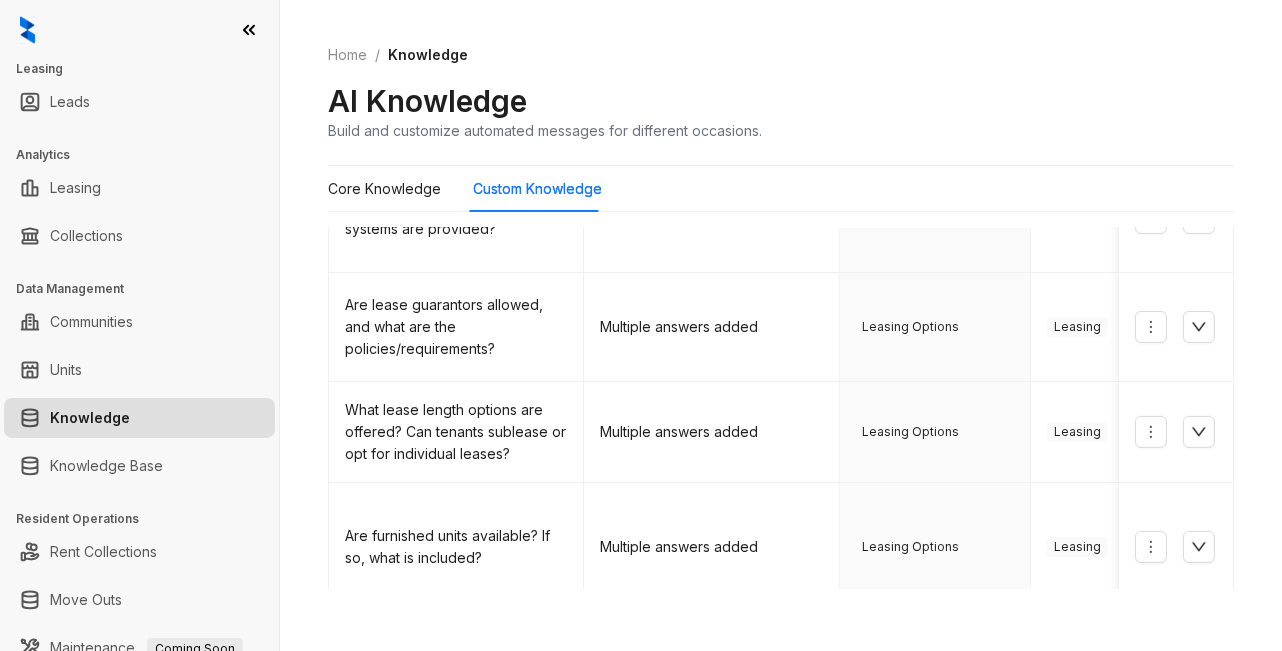 scroll, scrollTop: 937, scrollLeft: 0, axis: vertical 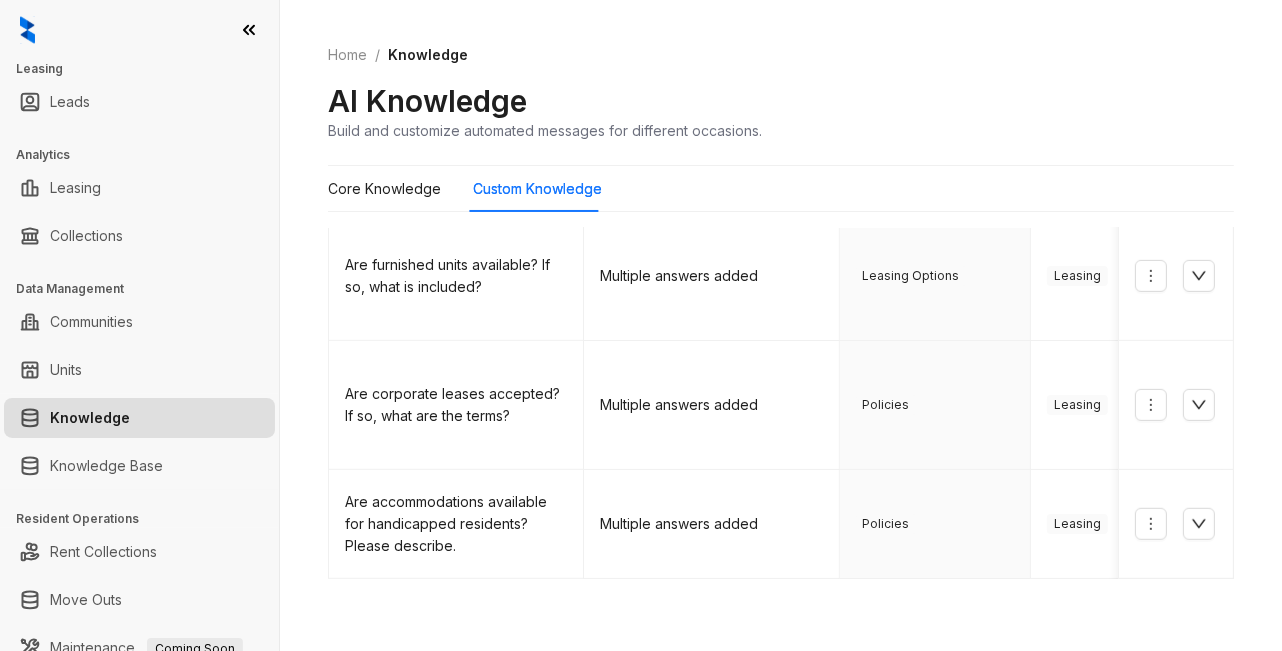 click on "7" at bounding box center (1058, 611) 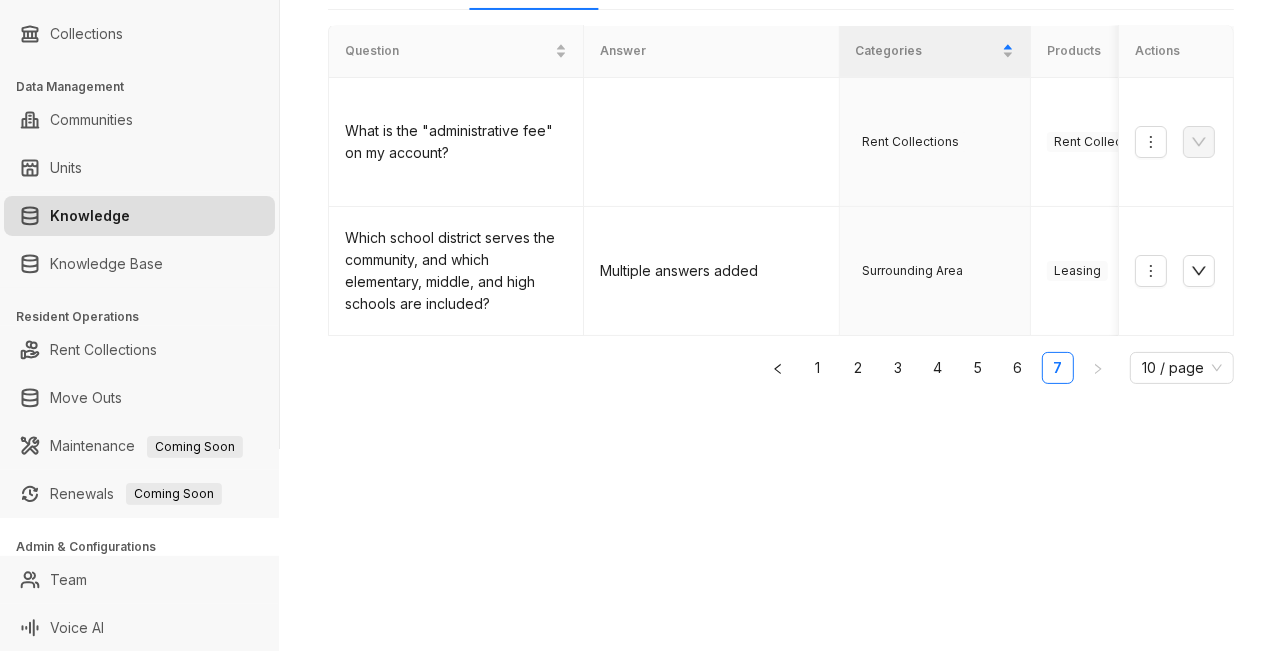 scroll, scrollTop: 0, scrollLeft: 0, axis: both 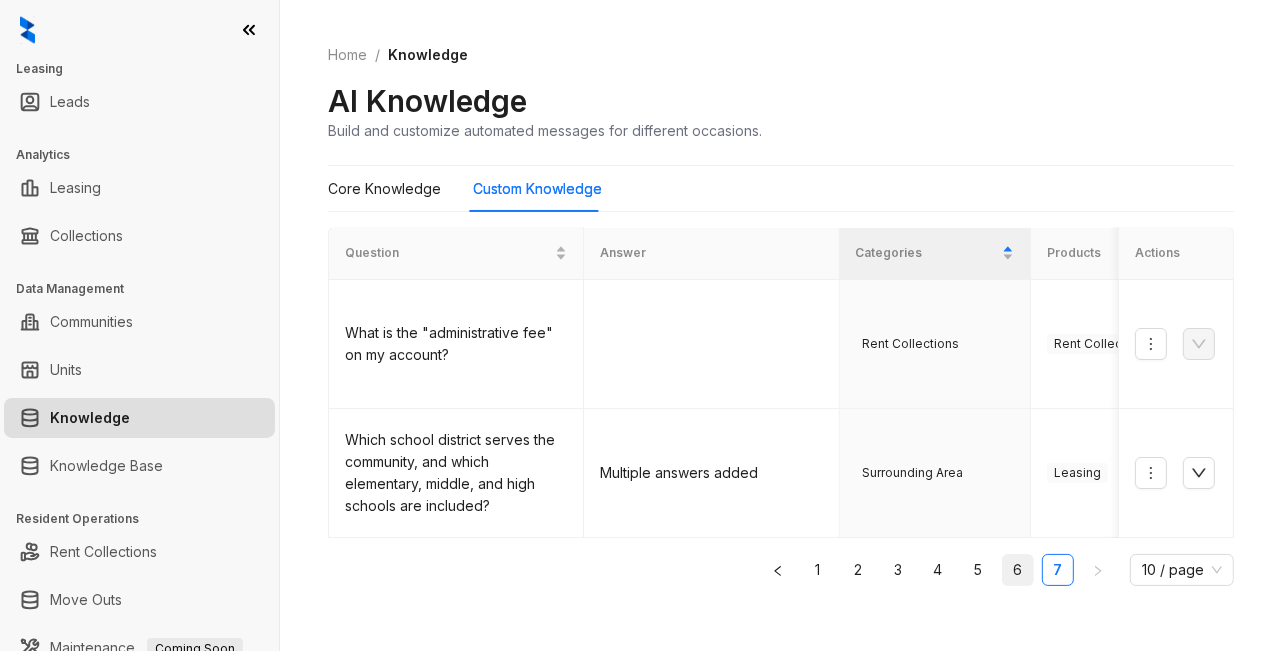 click on "6" at bounding box center [1018, 570] 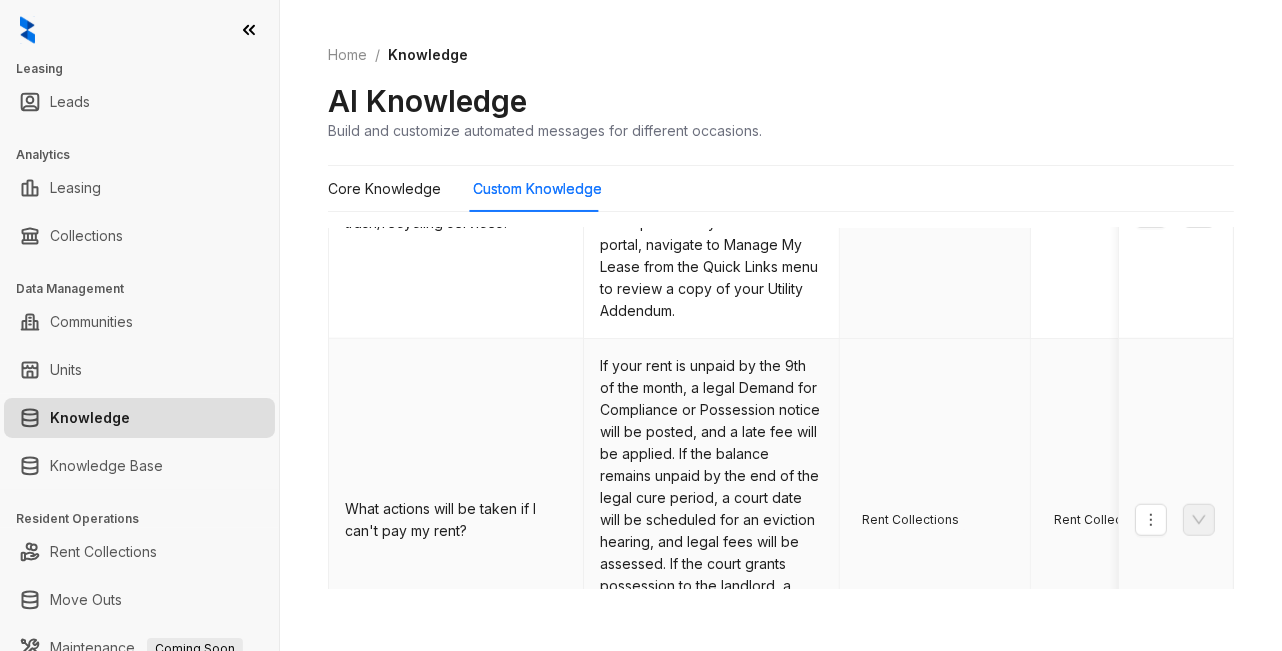 scroll, scrollTop: 1592, scrollLeft: 0, axis: vertical 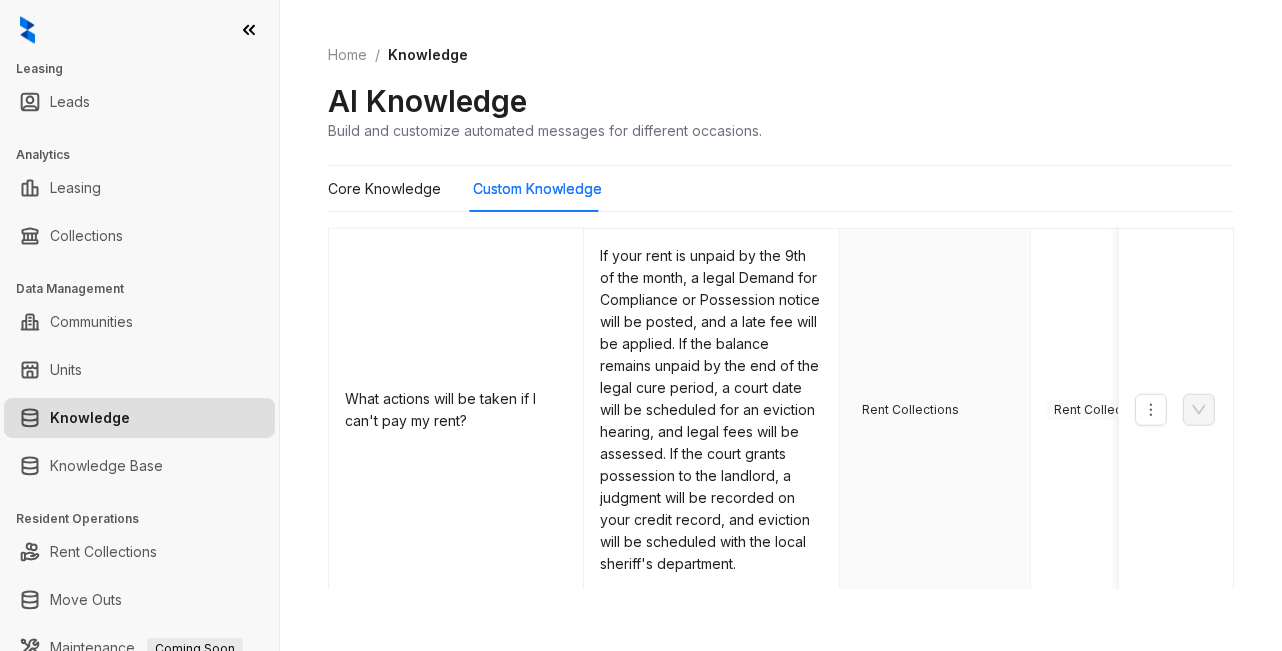 click on "5" at bounding box center [978, 624] 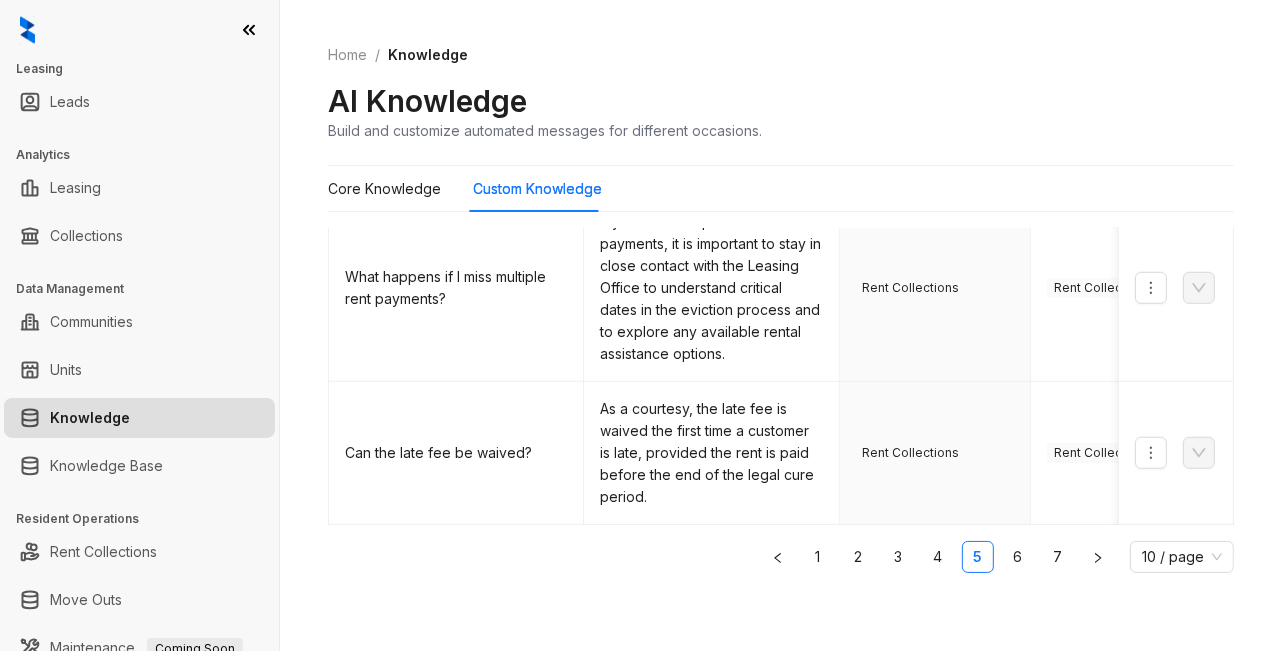 scroll, scrollTop: 1391, scrollLeft: 0, axis: vertical 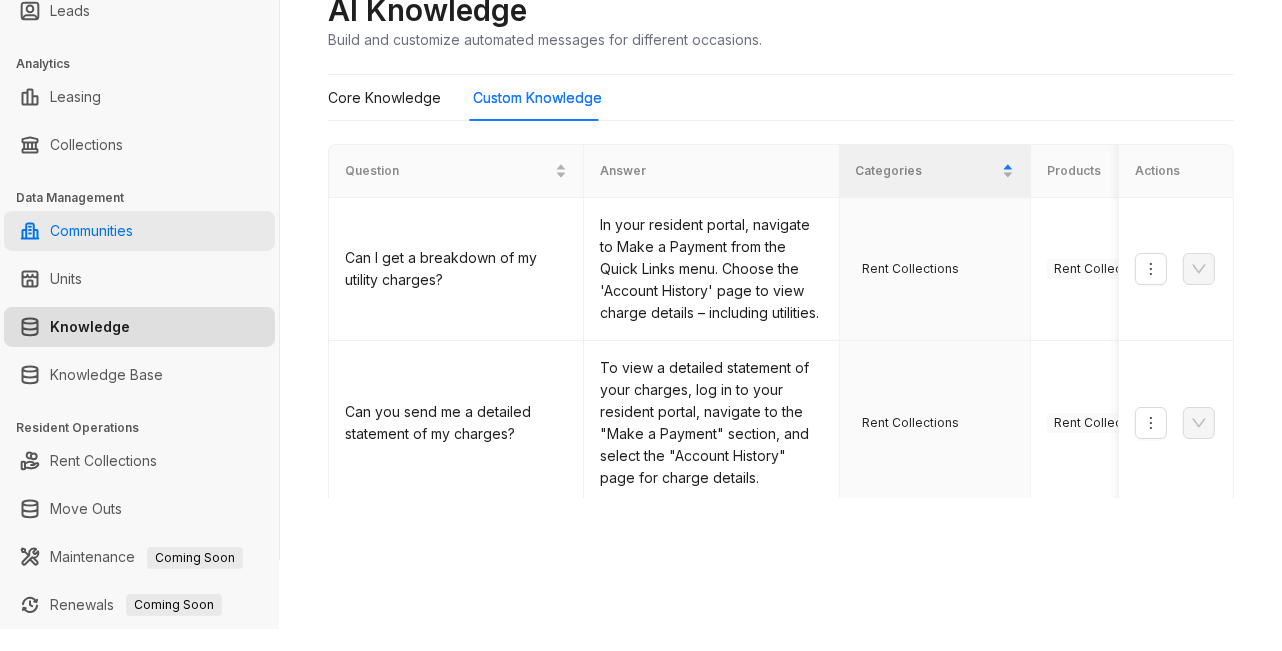 click on "Communities" at bounding box center [91, 231] 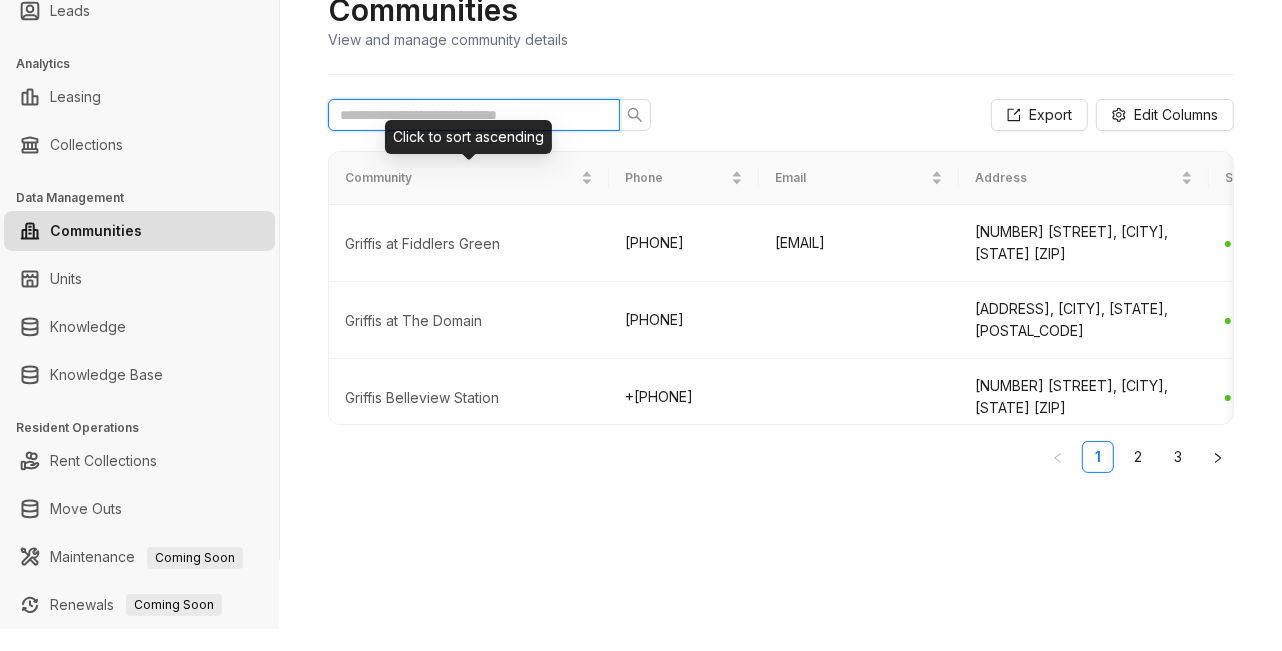click at bounding box center (474, 115) 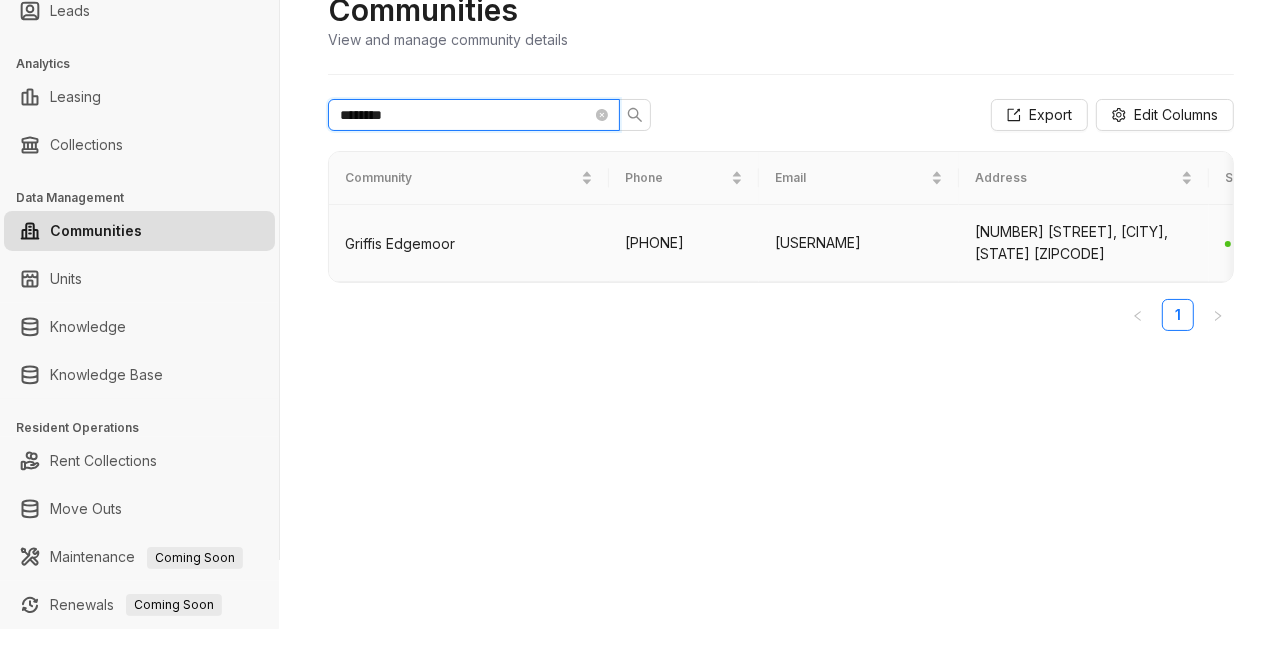 type on "********" 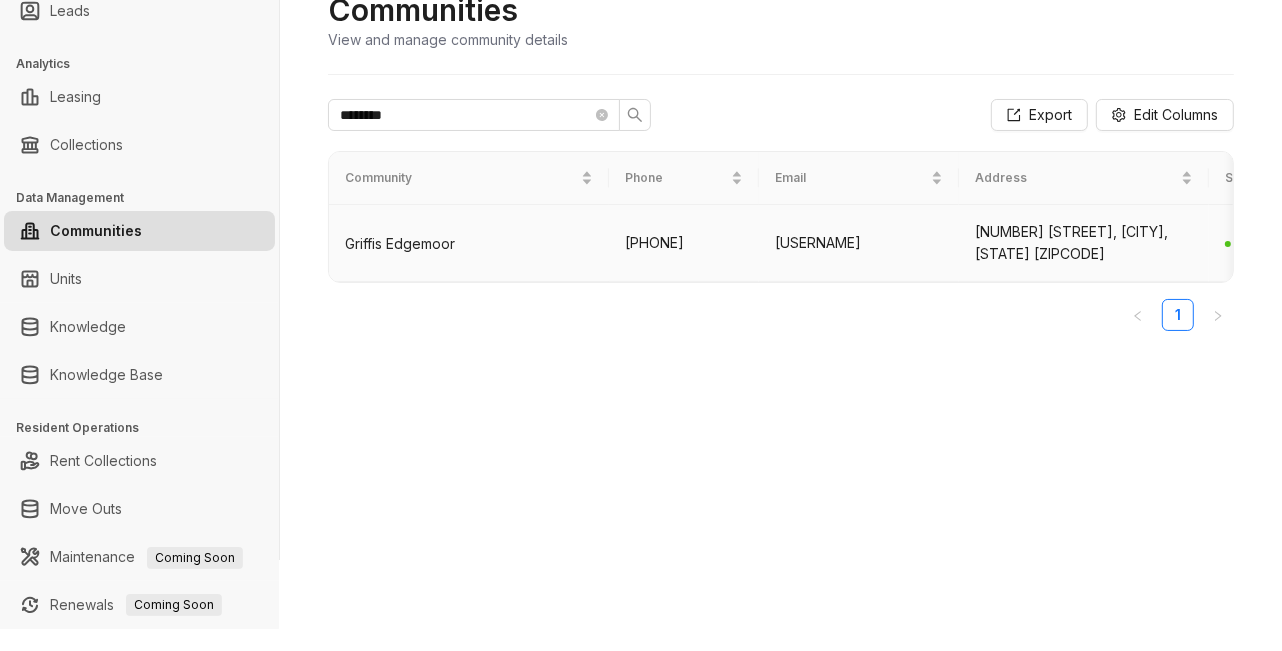 click on "Griffis Edgemoor" at bounding box center [469, 244] 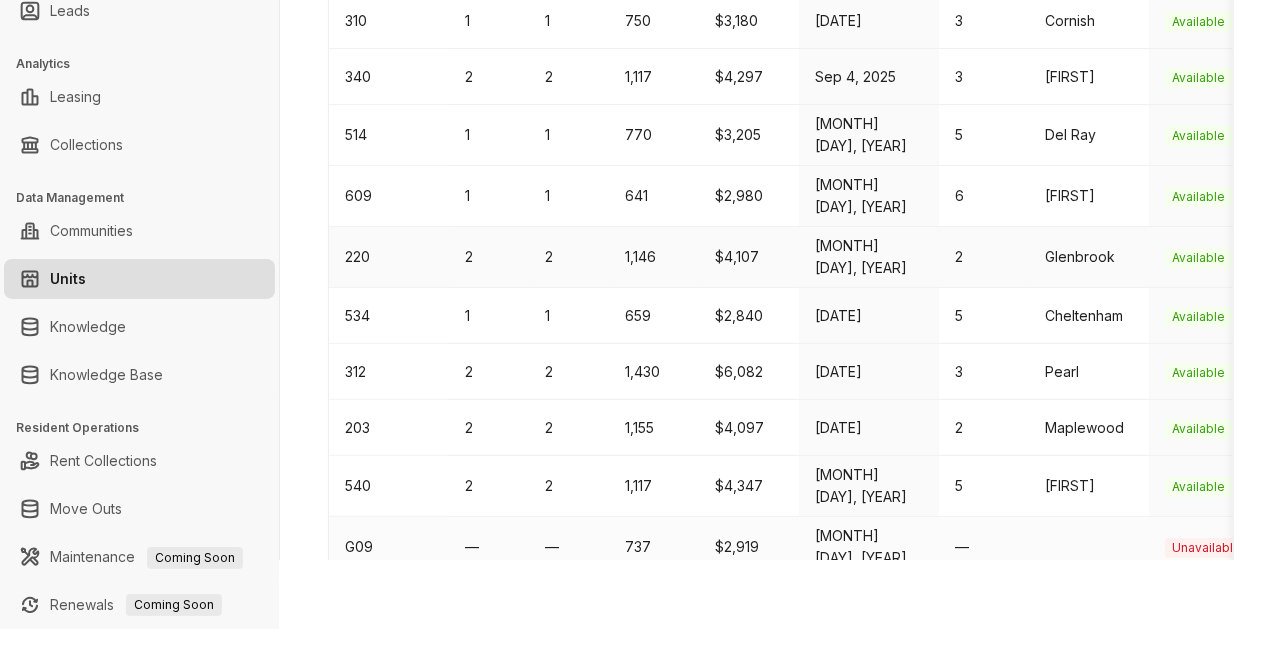 scroll, scrollTop: 777, scrollLeft: 0, axis: vertical 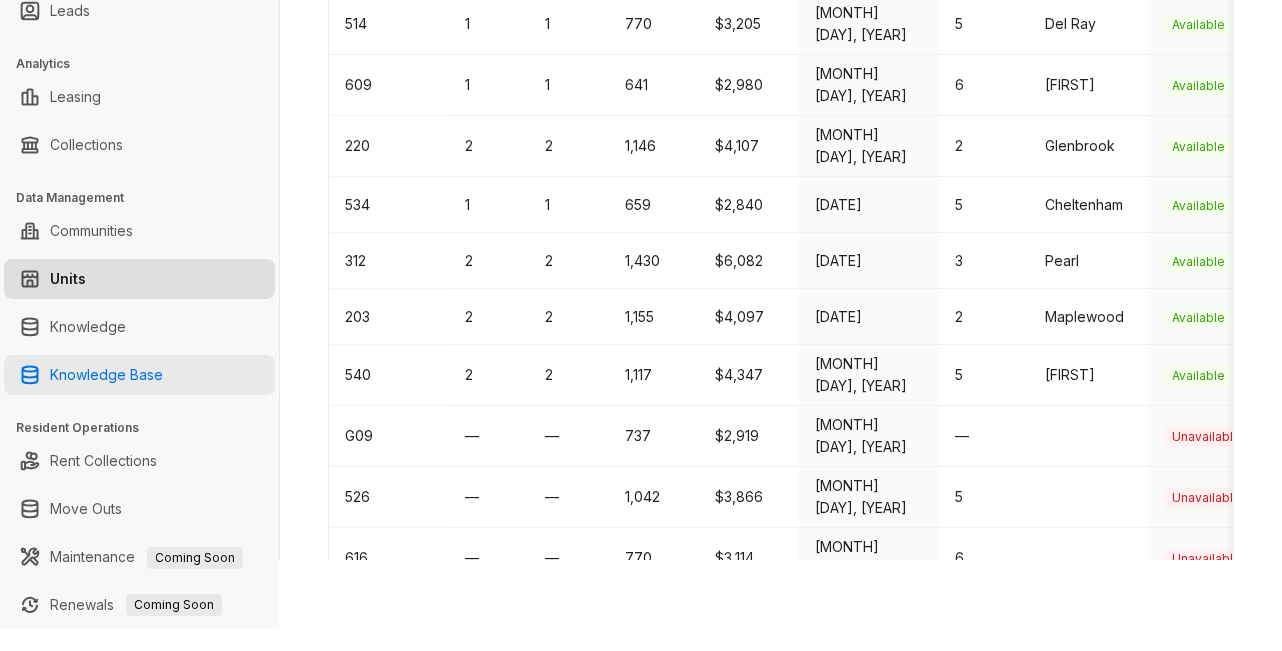 click on "Knowledge Base" at bounding box center [106, 375] 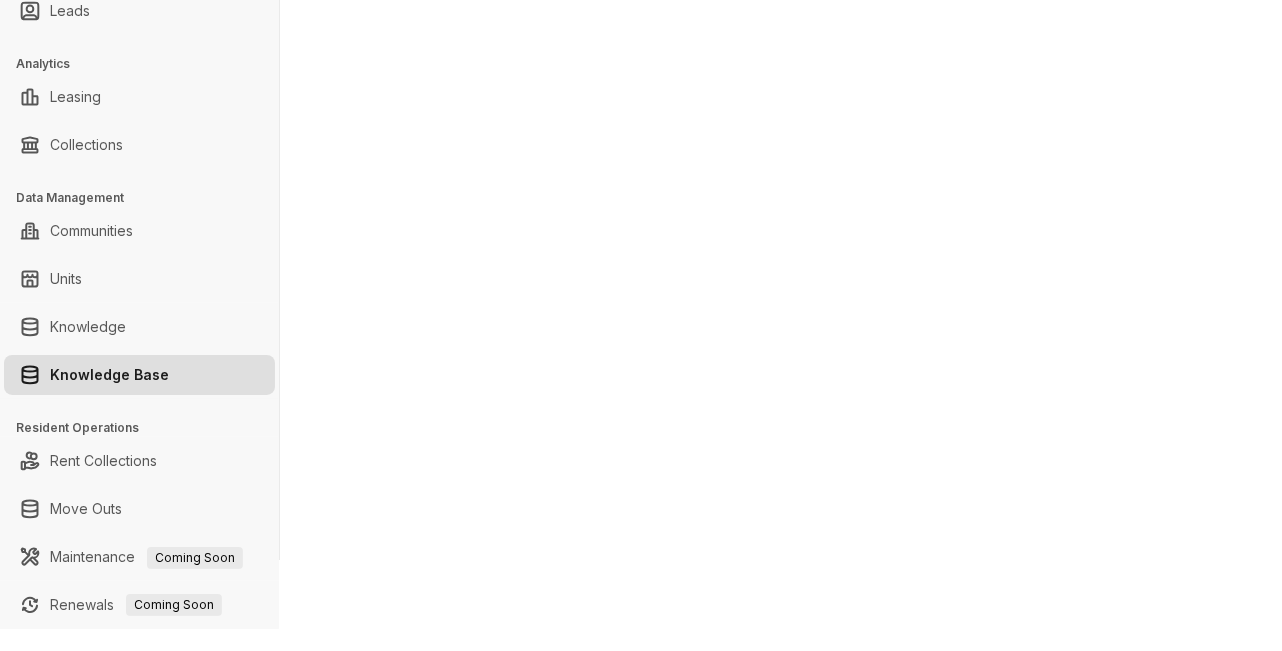 scroll, scrollTop: 0, scrollLeft: 0, axis: both 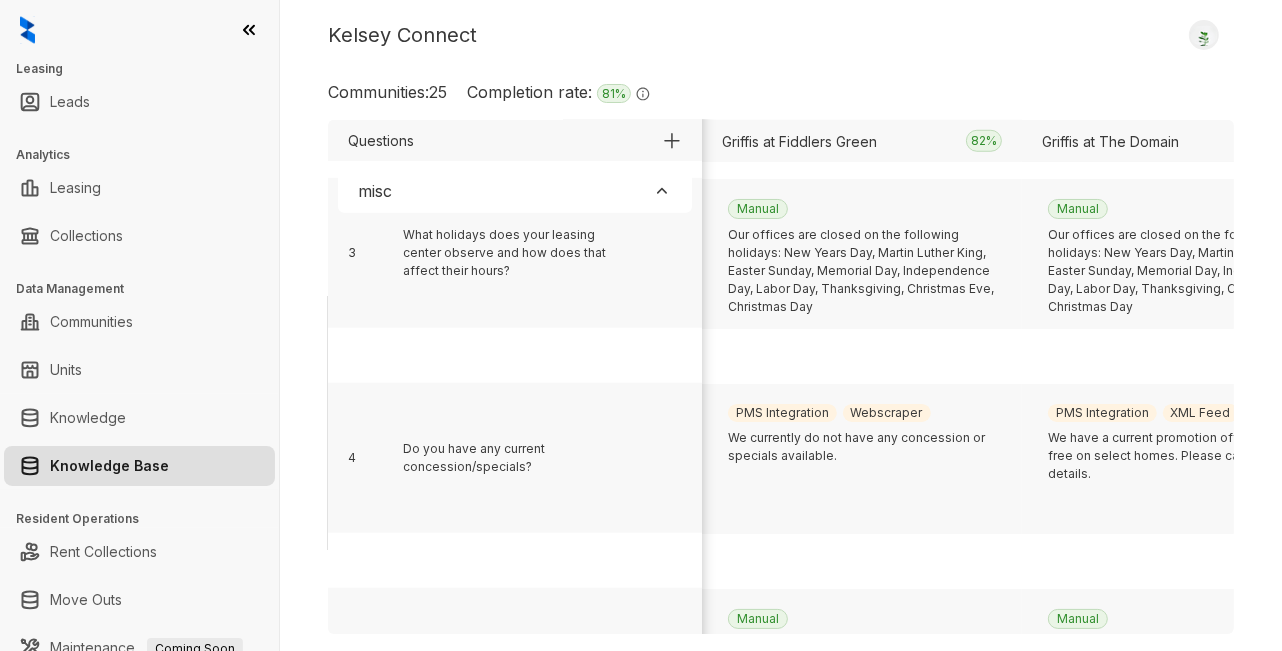 click on "Kelsey Connect Logout Communities: 25   Completion rate:   81 % The completion rate signifies the percentage of answers filled in the Kelsey Connect   Questions Contact Information 1 What is the name of the community? 2 What is the address of the leasing center? 3 What is the link to the community's website? 4 What is the property email address? misc 1 What is the name of the property management company? 2 What is the phone number for the leasing center? 3 What holidays does your leasing center observe and how does that affect their hours? 4 Do you have any current concession/specials? 5 How are utilities billed to residents? 6 What utilities are included in the rent? 7 What neighborhood is the community located in? 8 Does the community have air conditioning? 9 What type of heating system do the apartments have? 10 Is a Business Center included in the amenities? 11 Is there a fitness facility? 12 Is there a swimming pool? 13 What are the parking options at the community? 14 15 16 17 18 19 20 21 22 23 24 1" at bounding box center (781, 325) 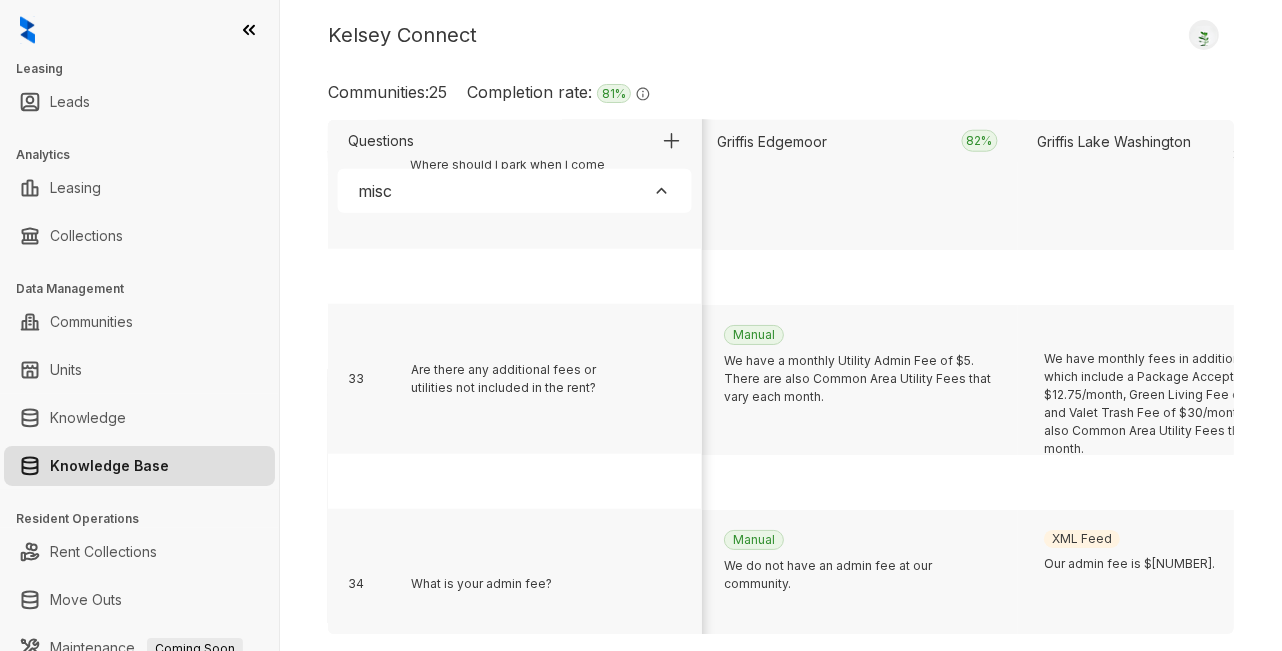 scroll, scrollTop: 7357, scrollLeft: 2557, axis: both 